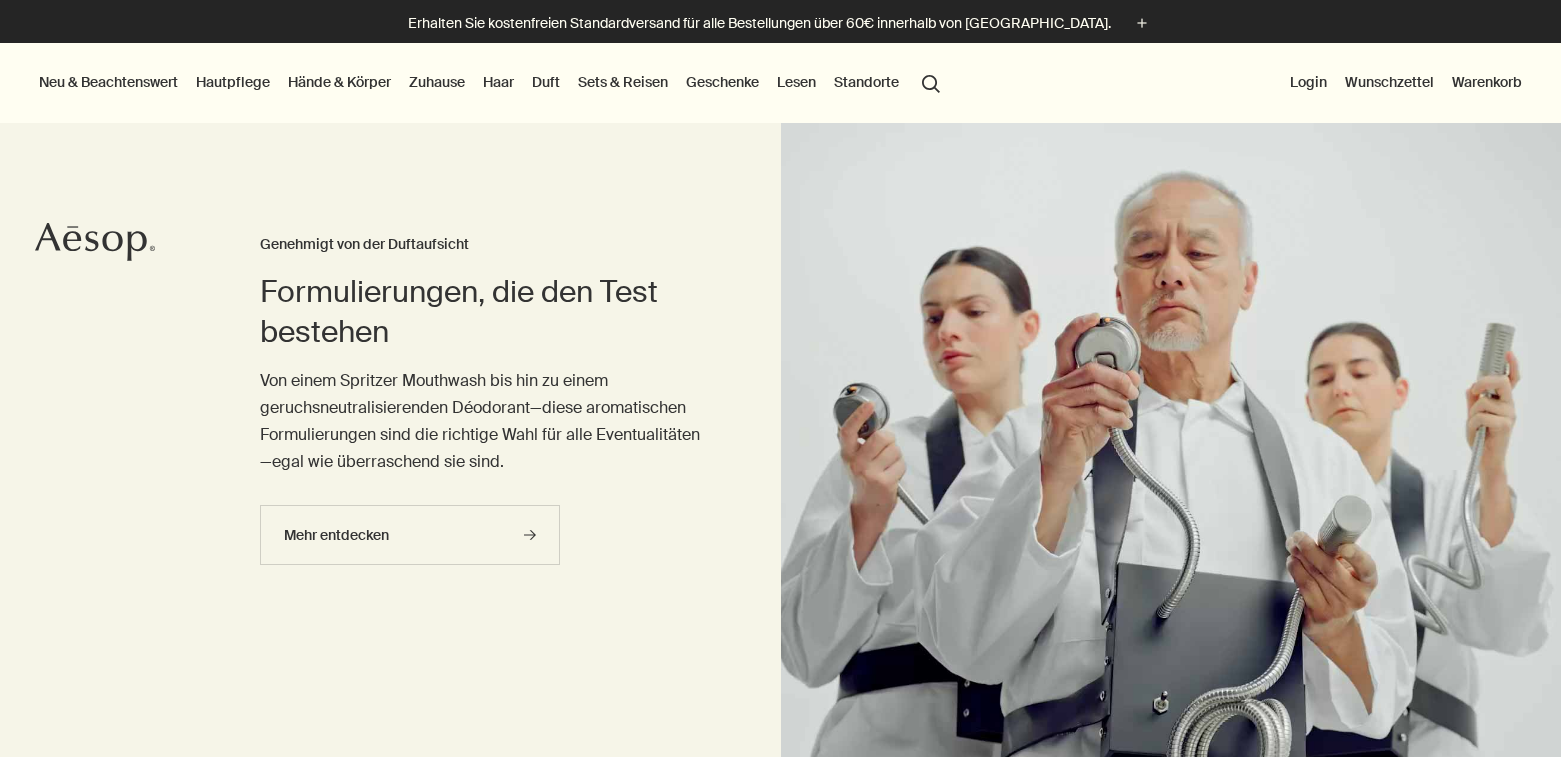 scroll, scrollTop: 8, scrollLeft: 0, axis: vertical 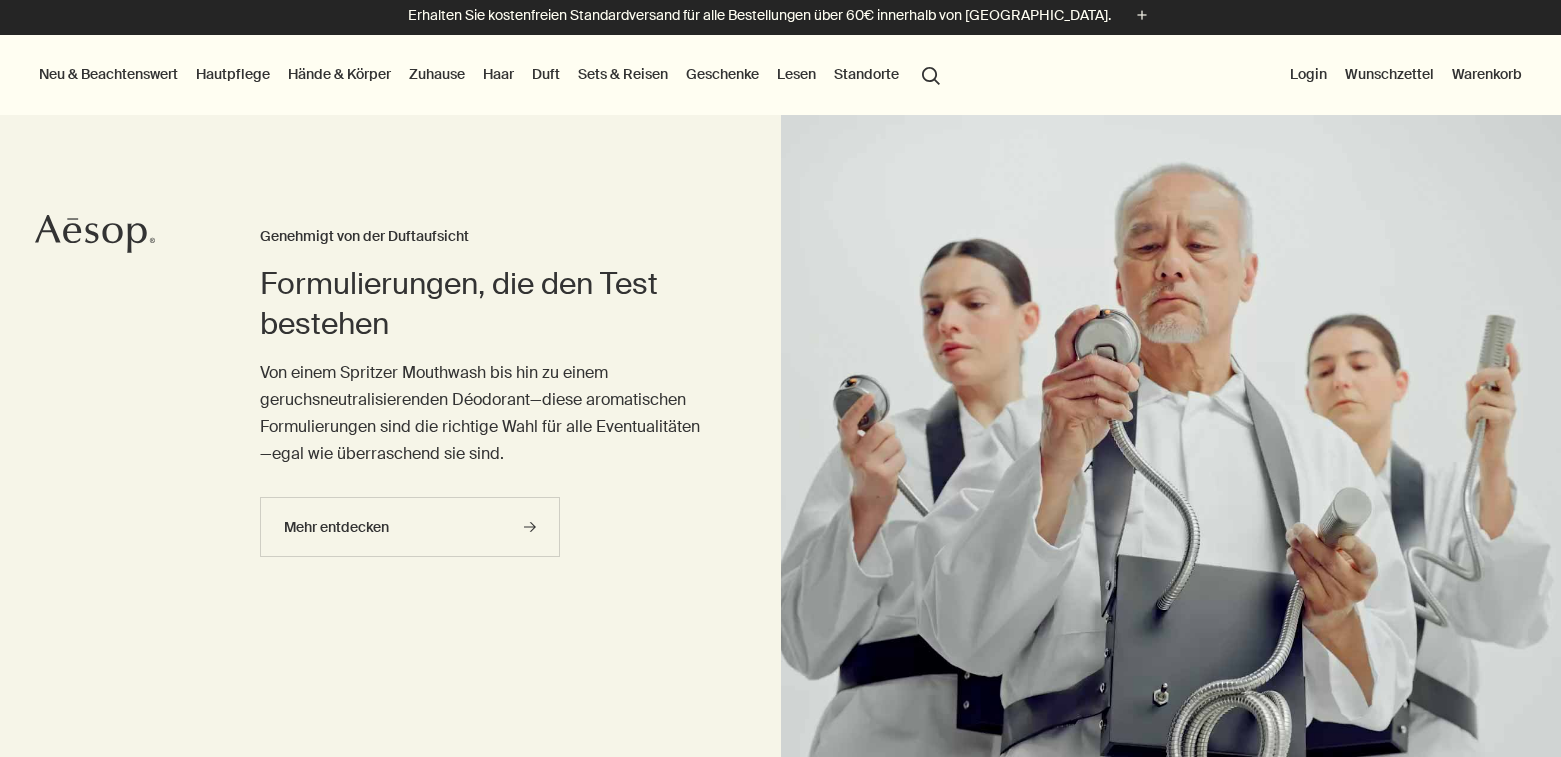 click on "Duft" at bounding box center (546, 74) 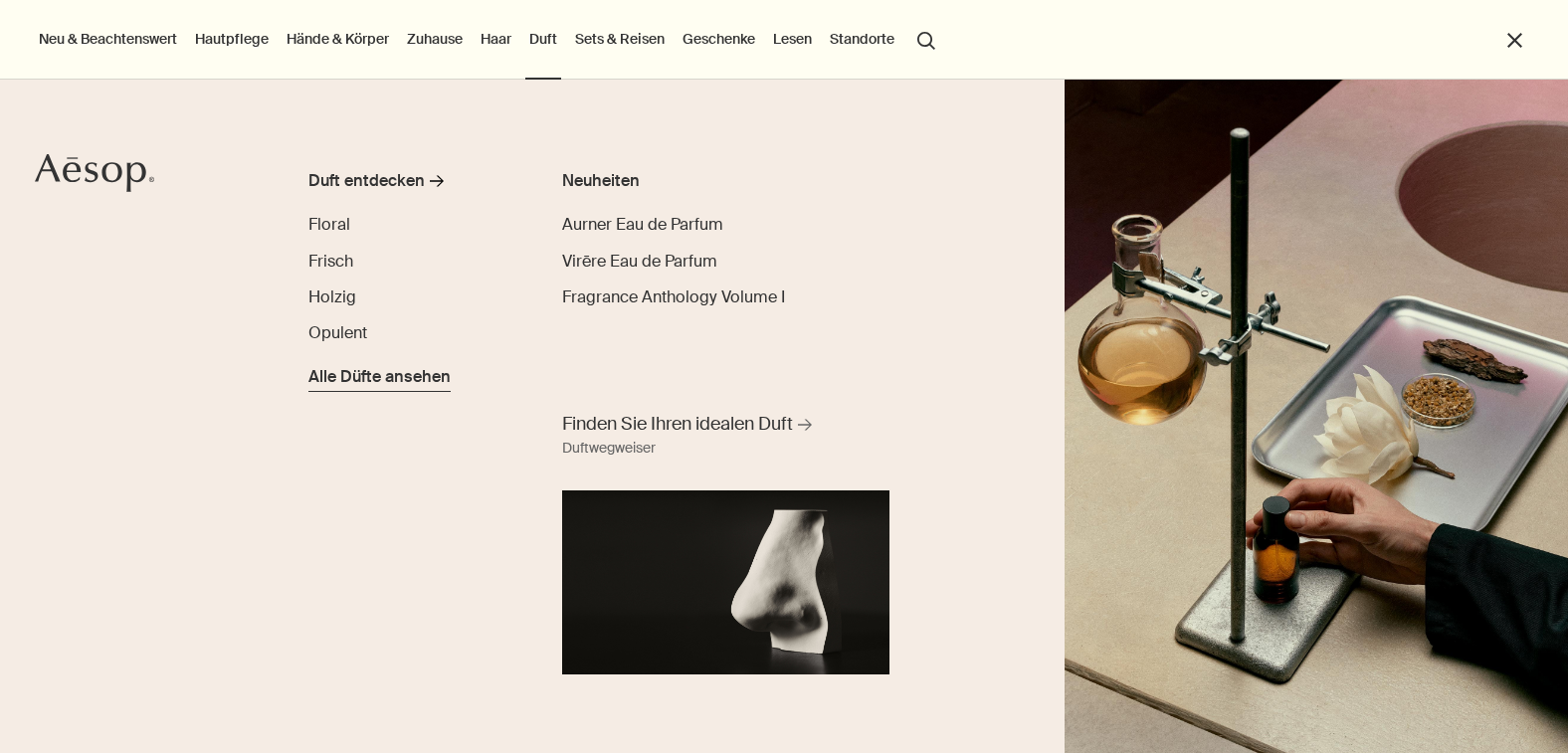click on "Alle Düfte ansehen" at bounding box center (379, 377) 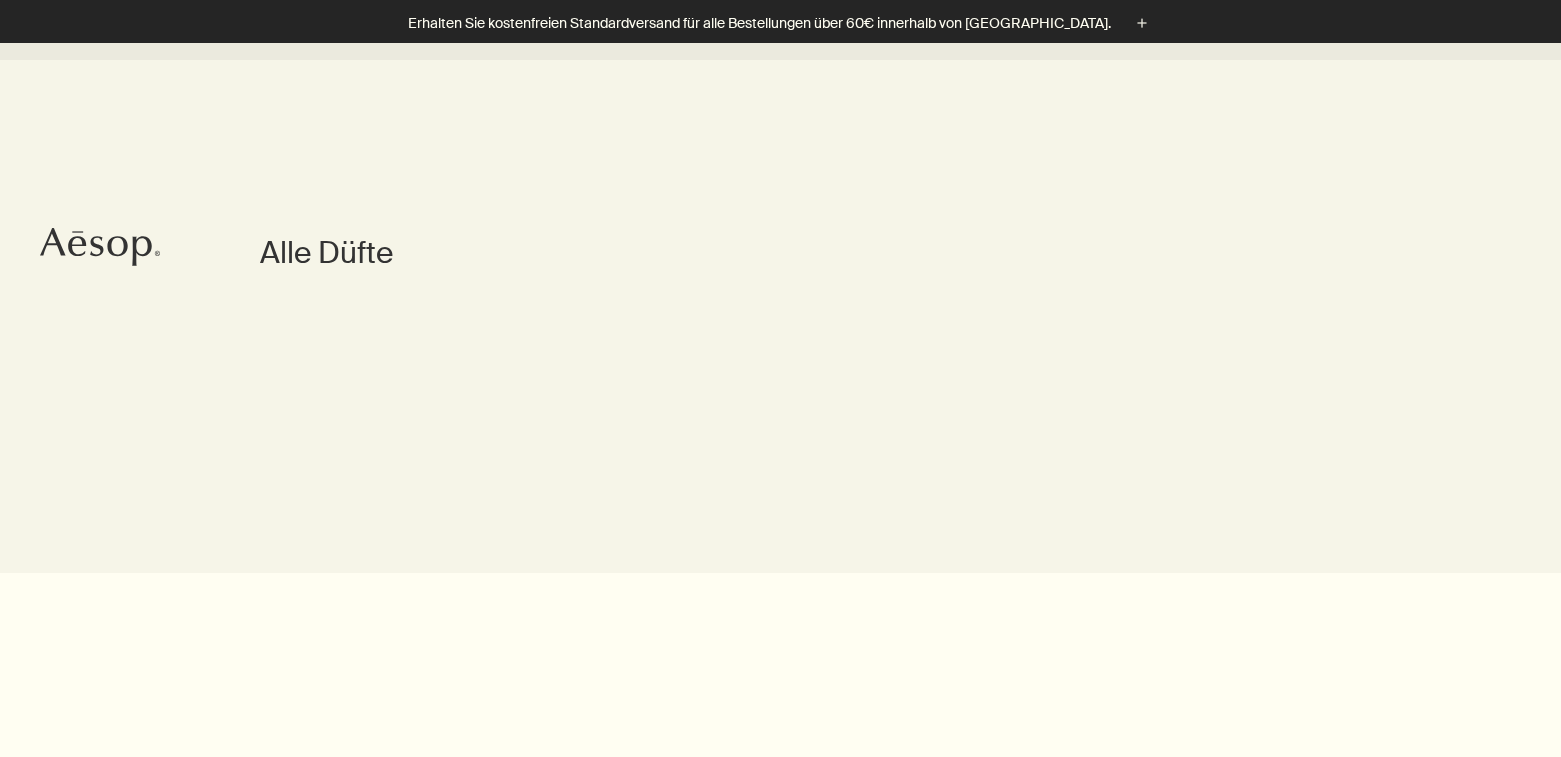 scroll, scrollTop: 678, scrollLeft: 1, axis: both 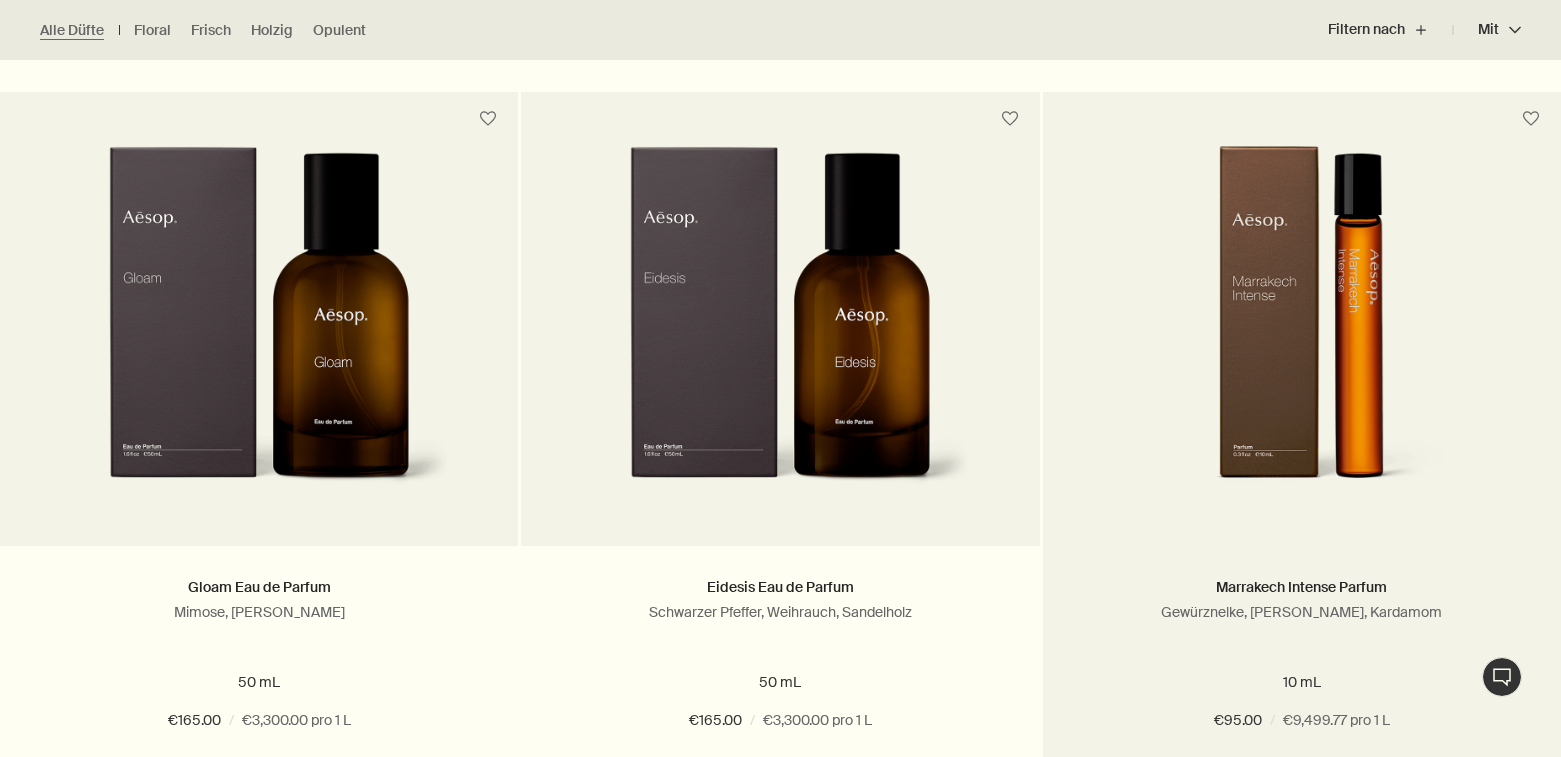 click at bounding box center (1301, 331) 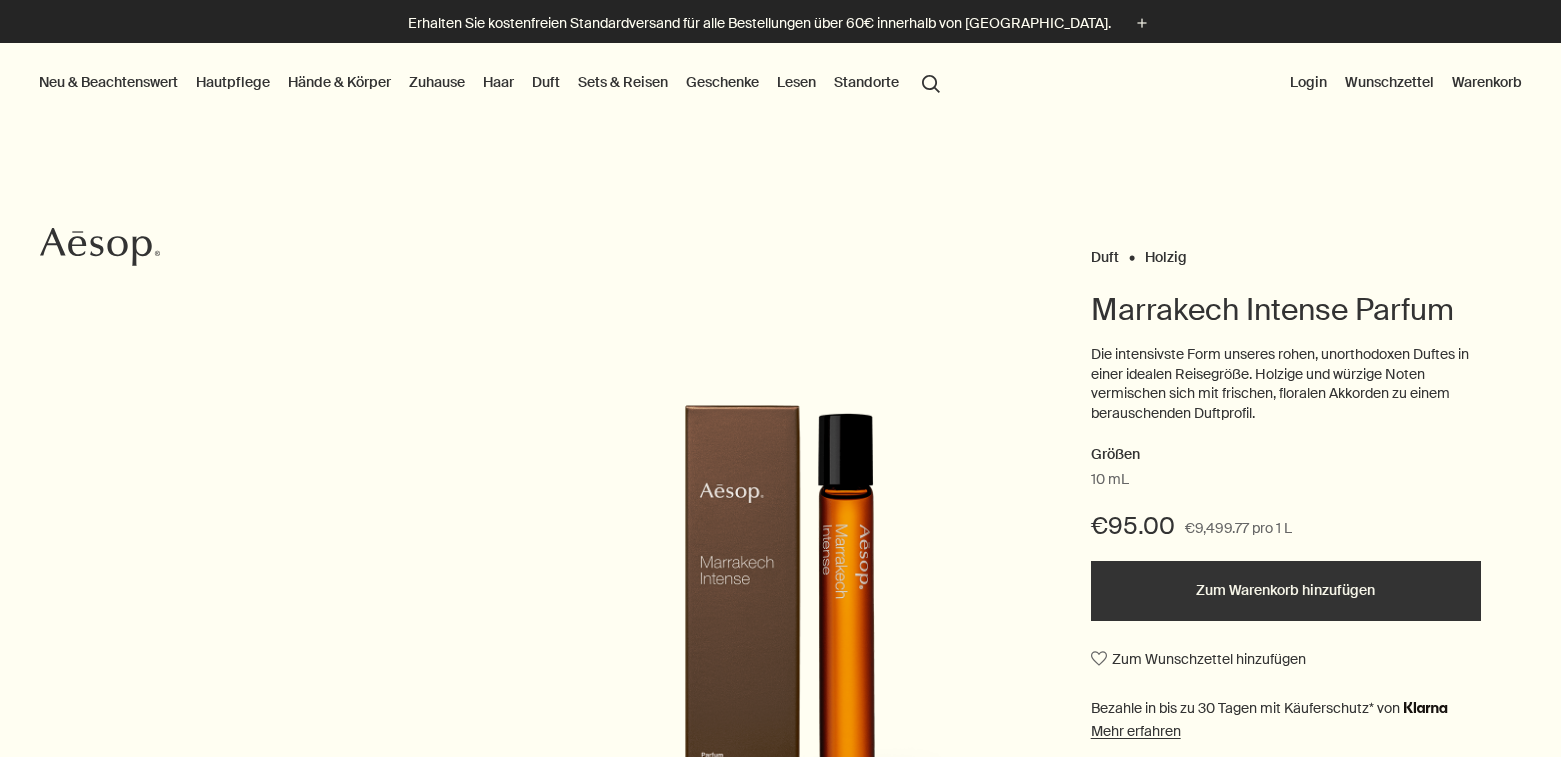 scroll, scrollTop: 0, scrollLeft: 0, axis: both 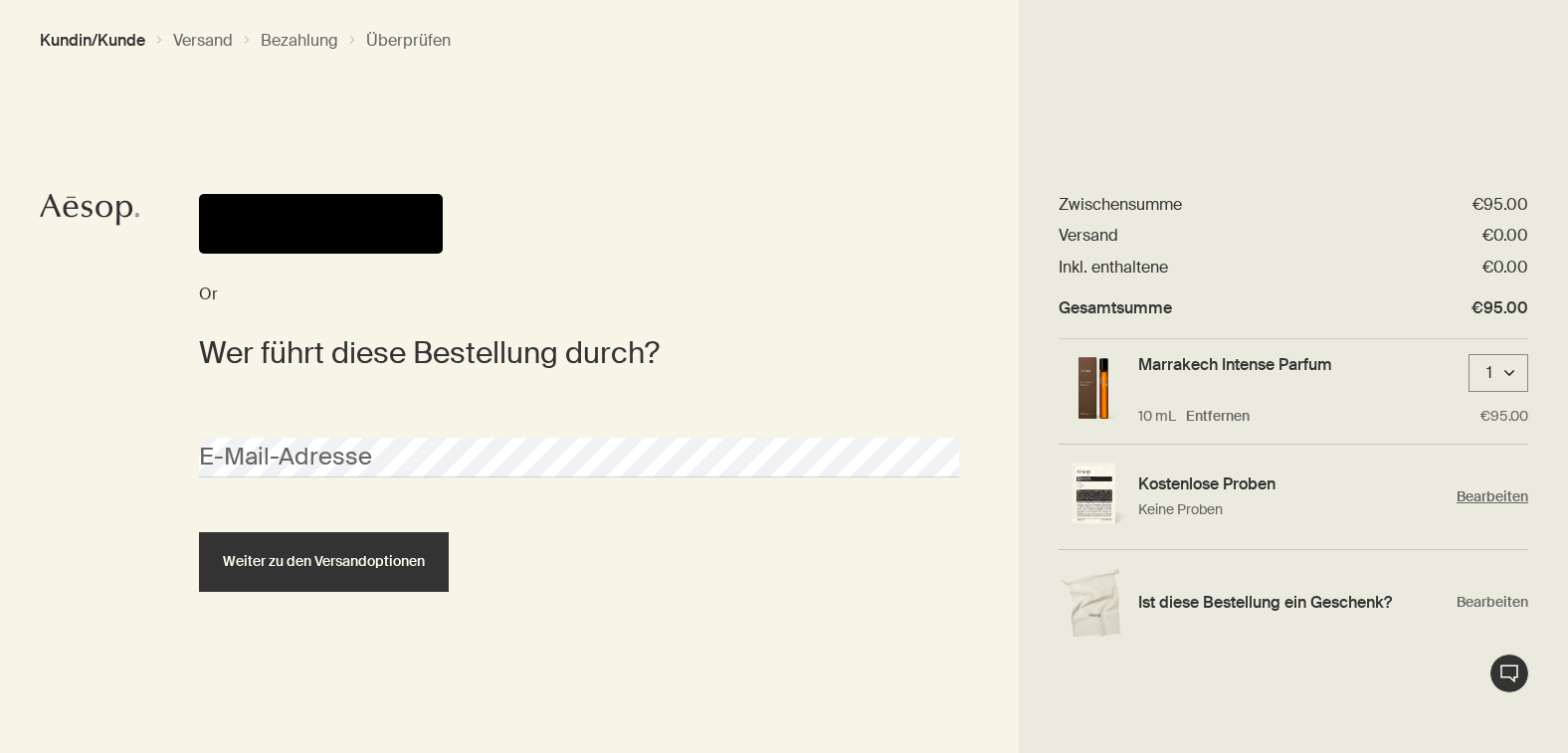 click on "Bearbeiten" at bounding box center (1492, 496) 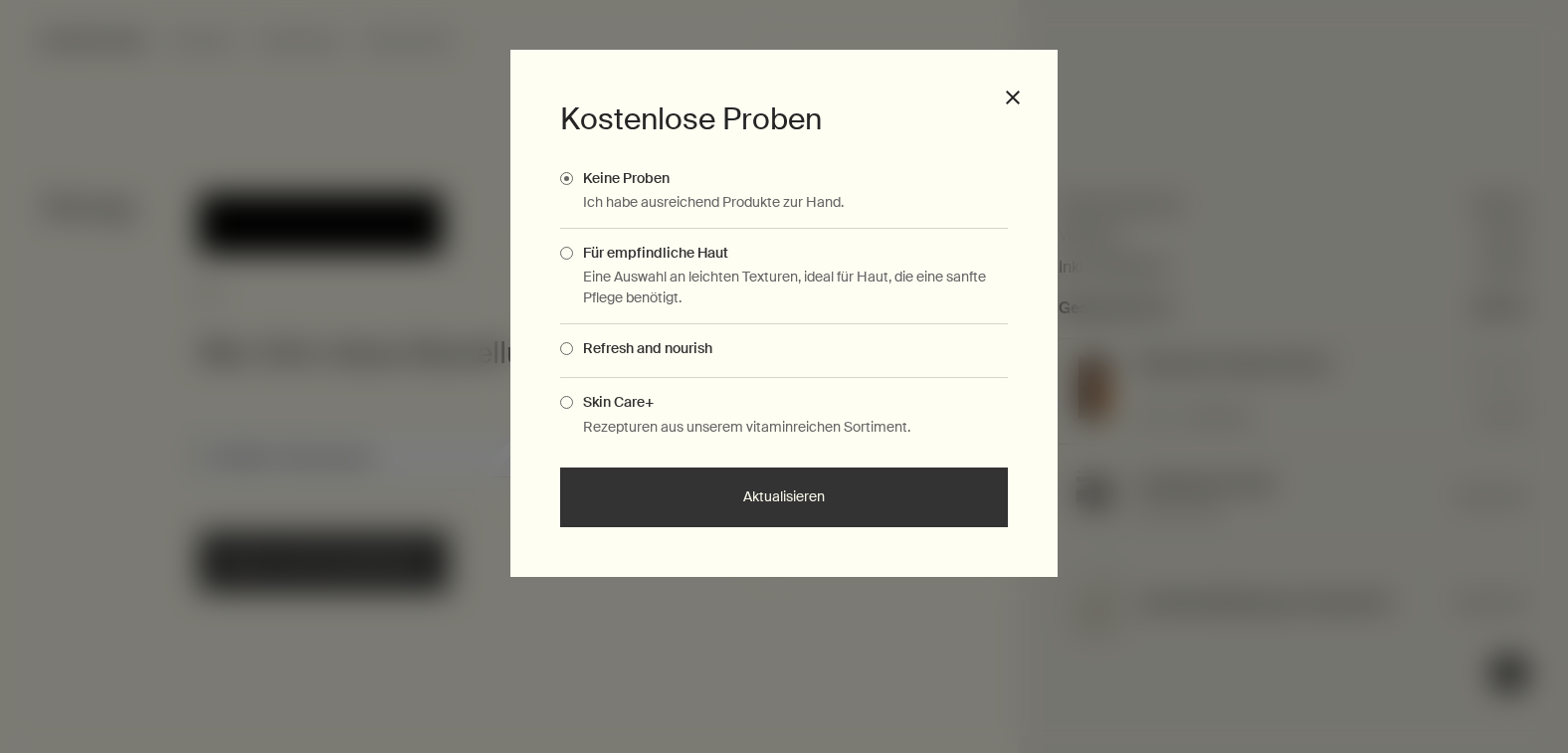 click on "Kostenlose Proben Keine Proben Ich habe ausreichend Produkte zur Hand. Für empfindliche Haut Eine Auswahl an leichten Texturen, ideal für Haut, die eine sanfte Pflege benötigt. Refresh and nourish Skin Care+ Rezepturen aus unserem vitaminreichen Sortiment. Aktualisieren close" at bounding box center (784, 313) 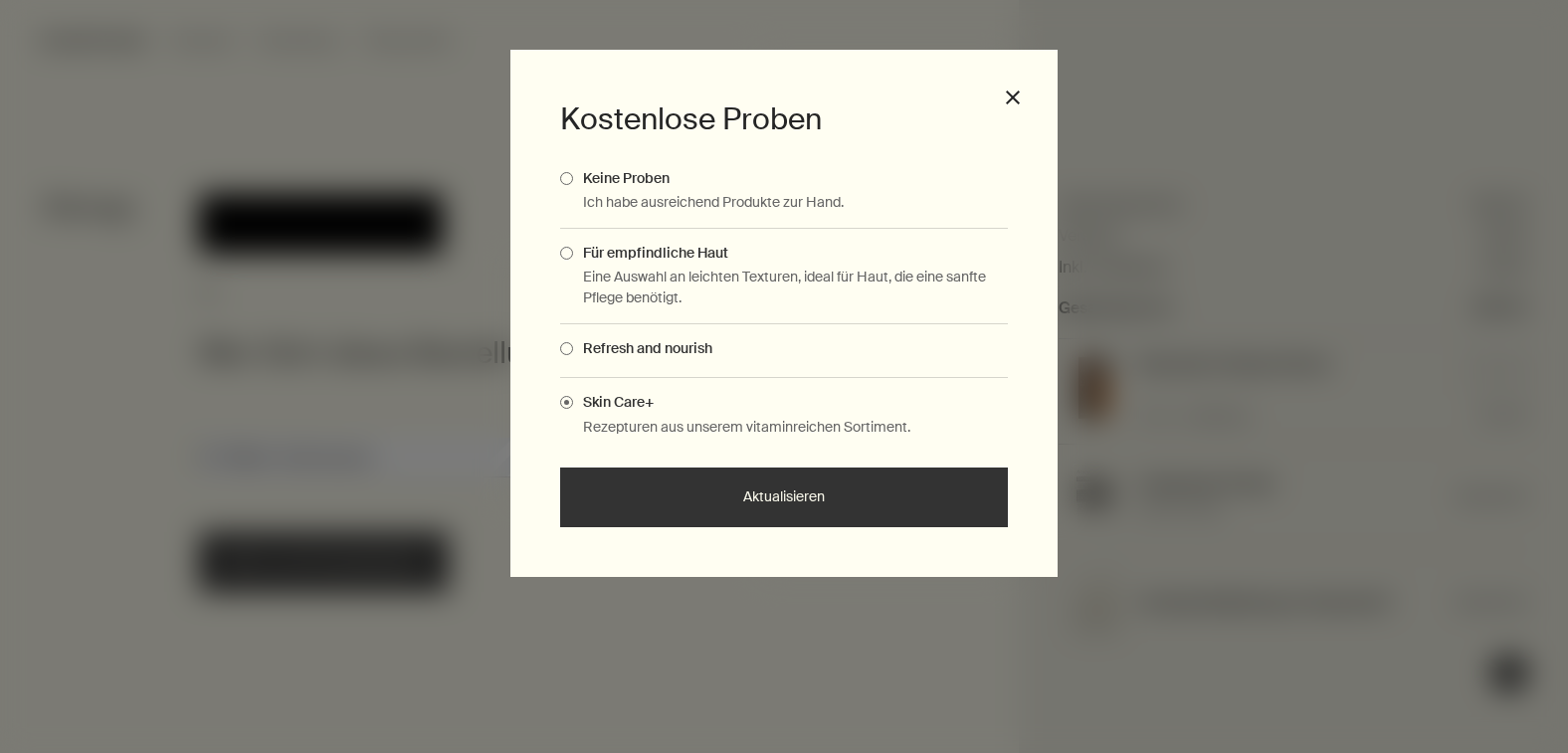 click on "Aktualisieren" at bounding box center (784, 497) 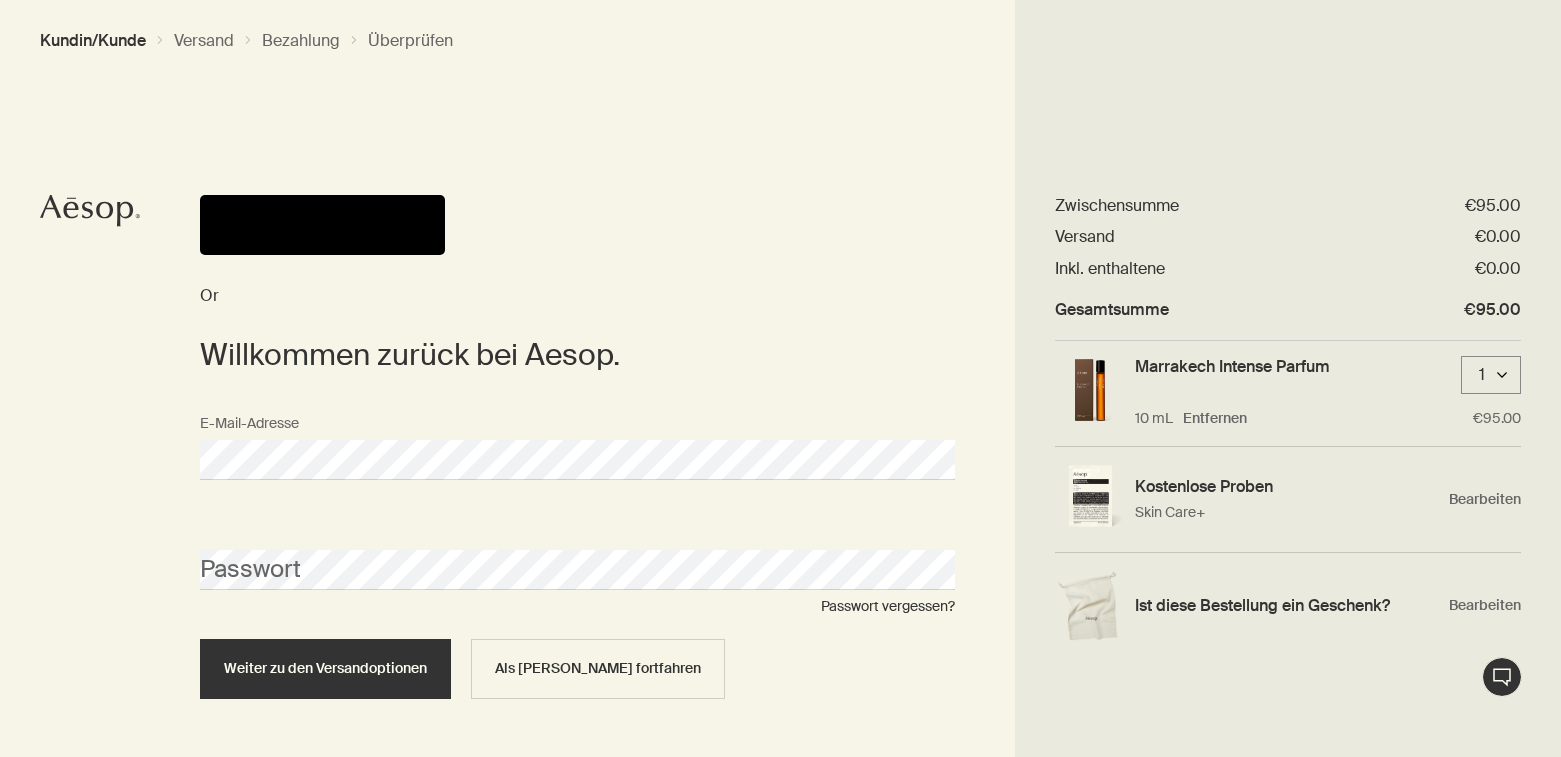 scroll, scrollTop: 18, scrollLeft: 0, axis: vertical 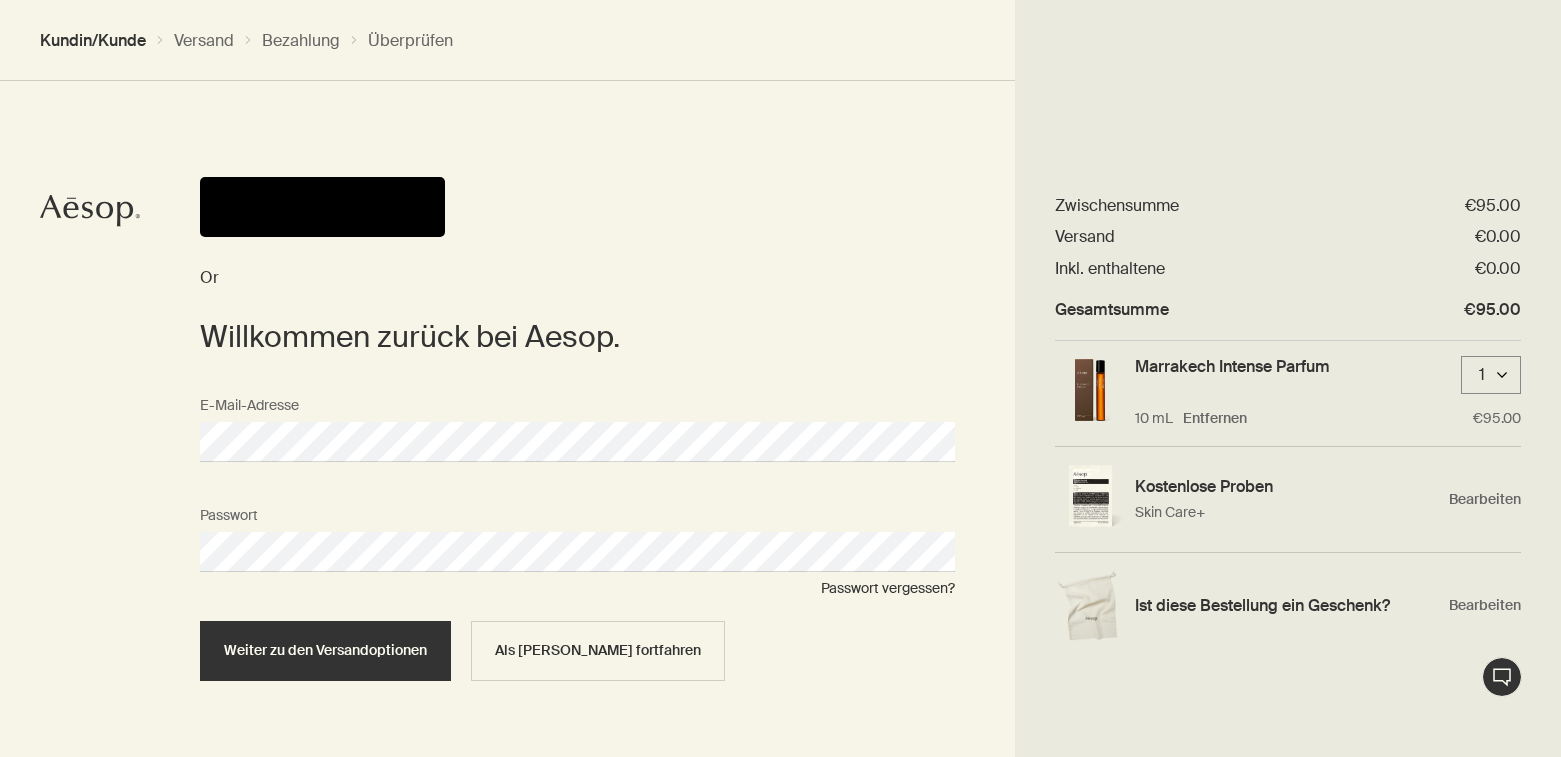 click on "Weiter zu den Versandoptionen" at bounding box center [325, 651] 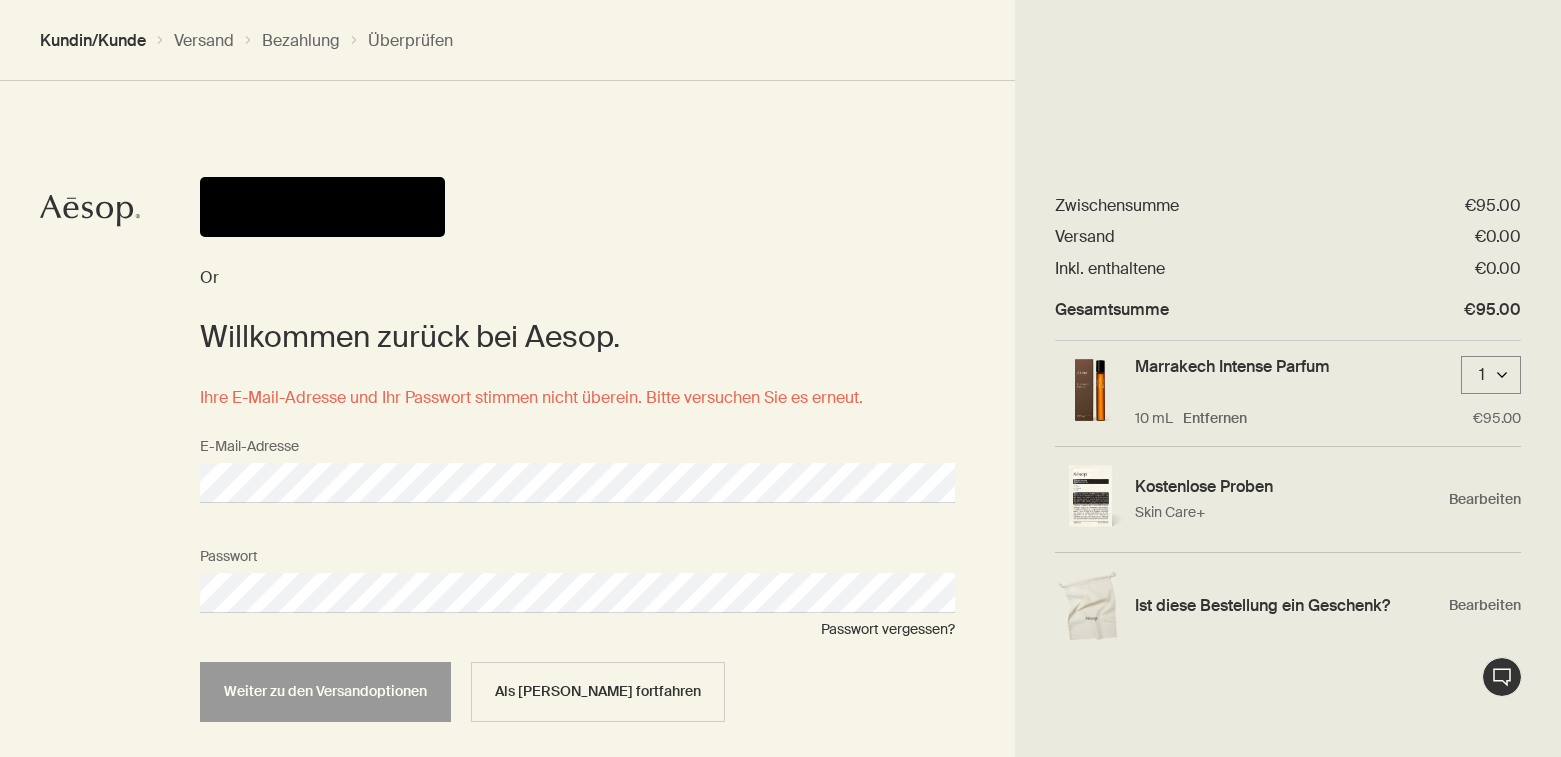 click on "Or Willkommen zurück bei Aesop. Ihre E-Mail-Adresse und Ihr Passwort stimmen nicht überein. Bitte versuchen Sie es erneut. E-Mail-Adresse Passwort Passwort vergessen? Weiter zu den Versandoptionen Als Gast fortfahren" at bounding box center (577, 516) 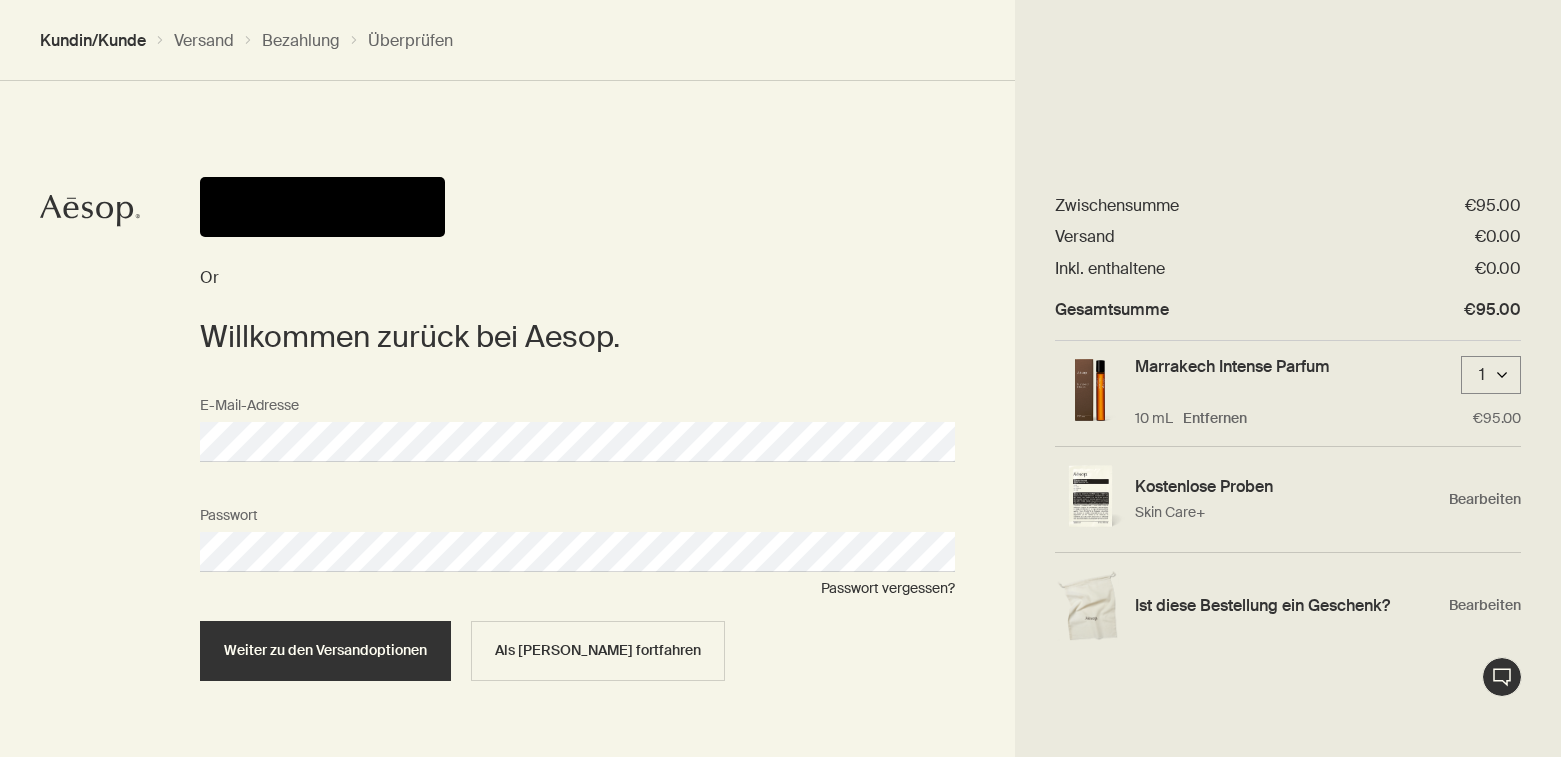 click on "Weiter zu den Versandoptionen" at bounding box center (325, 651) 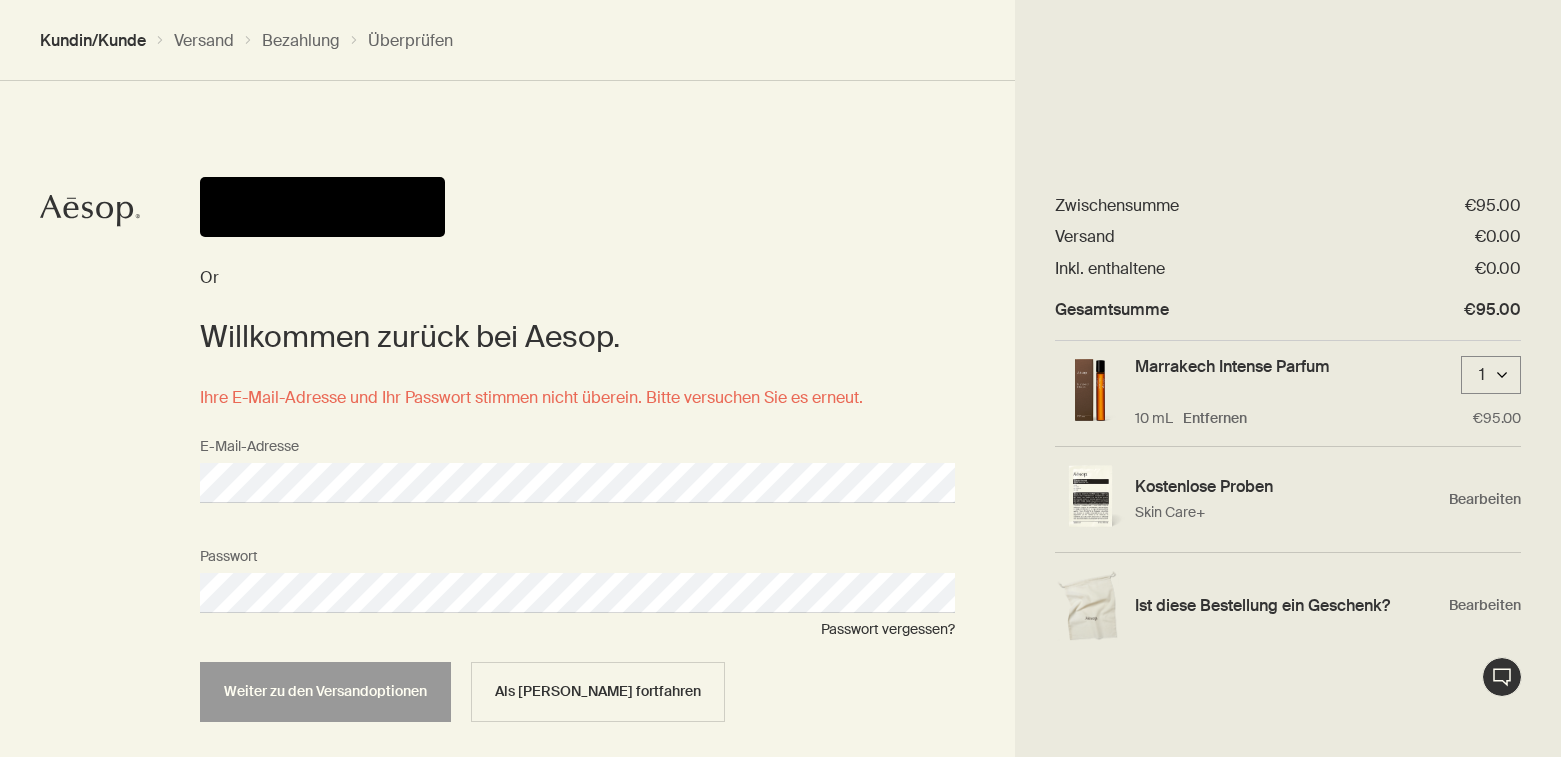 click on "Or Willkommen zurück bei Aesop. Ihre E-Mail-Adresse und Ihr Passwort stimmen nicht überein. Bitte versuchen Sie es erneut. E-Mail-Adresse Passwort Passwort vergessen? Weiter zu den Versandoptionen Als Gast fortfahren" at bounding box center (780, 418) 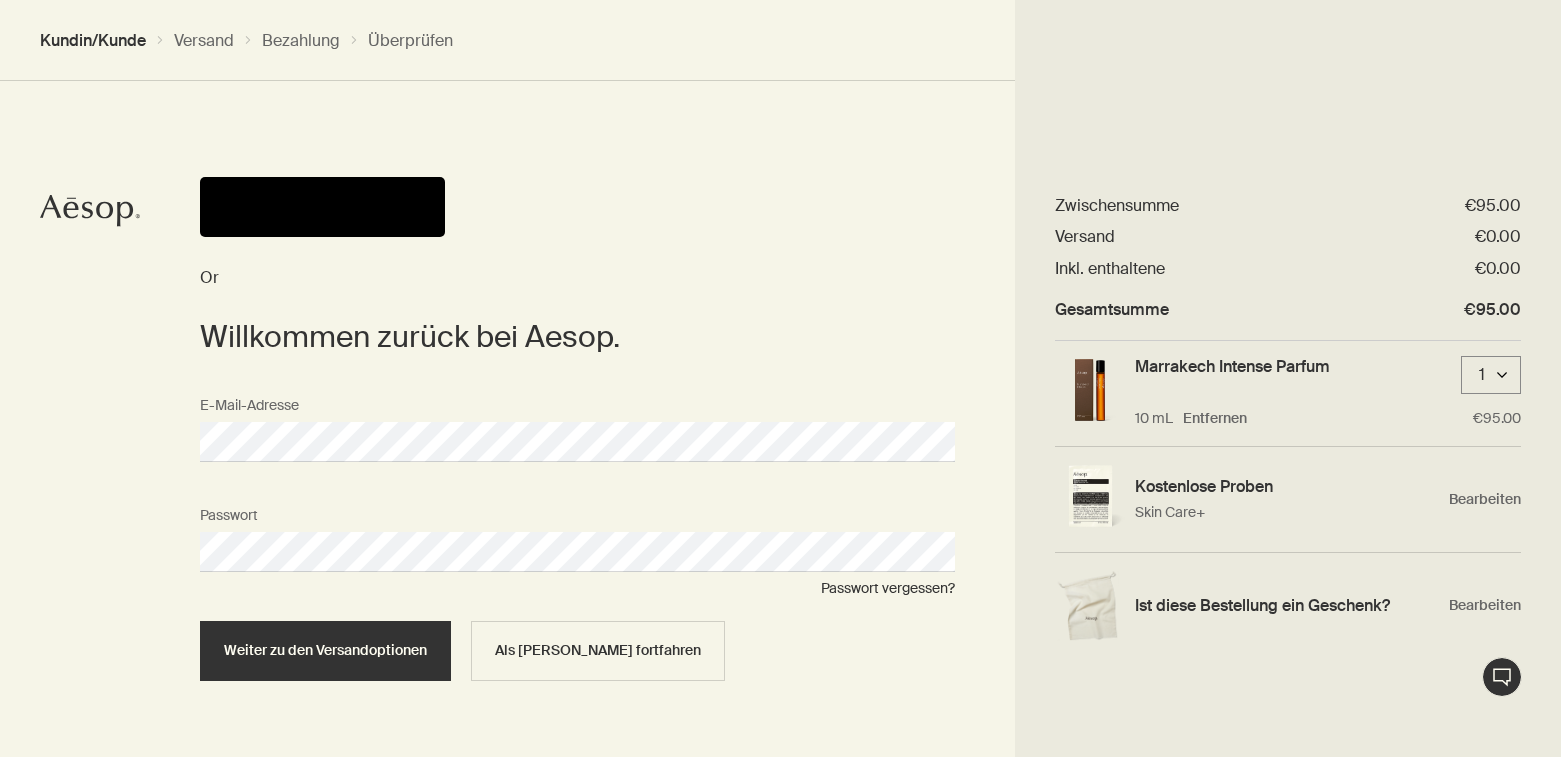 click on "Weiter zu den Versandoptionen" at bounding box center [325, 651] 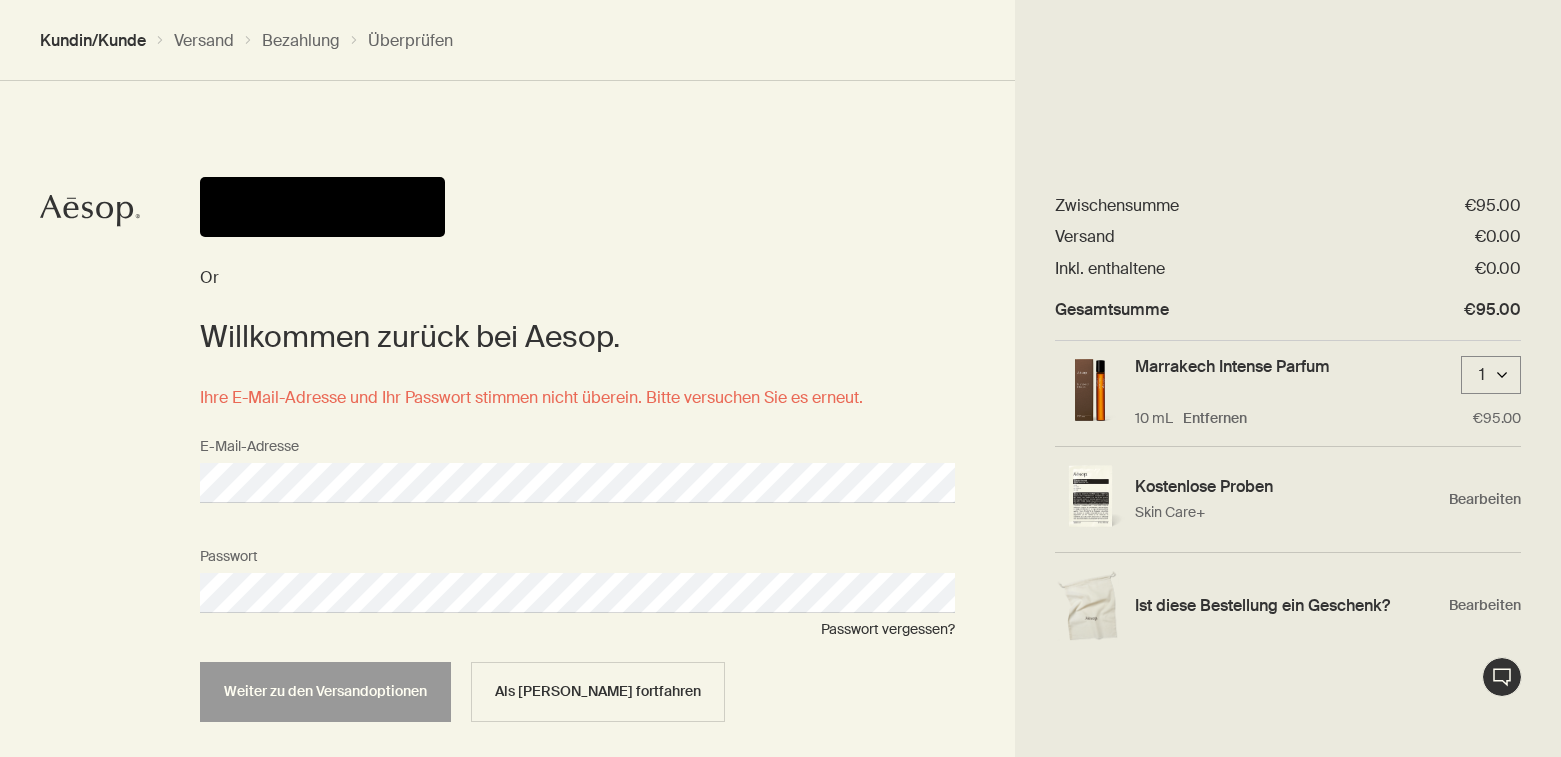 click on "Passwort vergessen?" at bounding box center [577, 630] 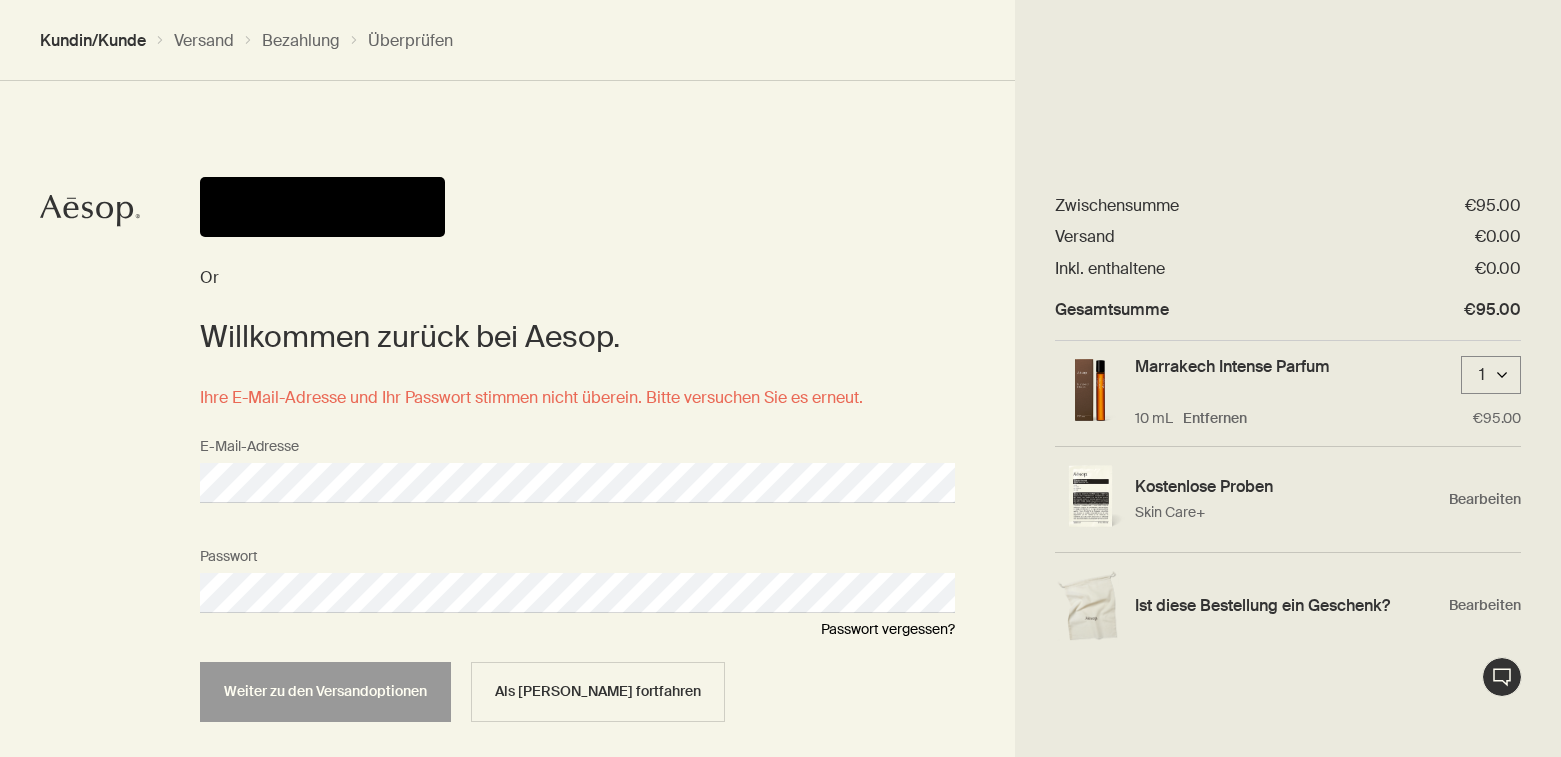 click on "Passwort vergessen?" at bounding box center [888, 629] 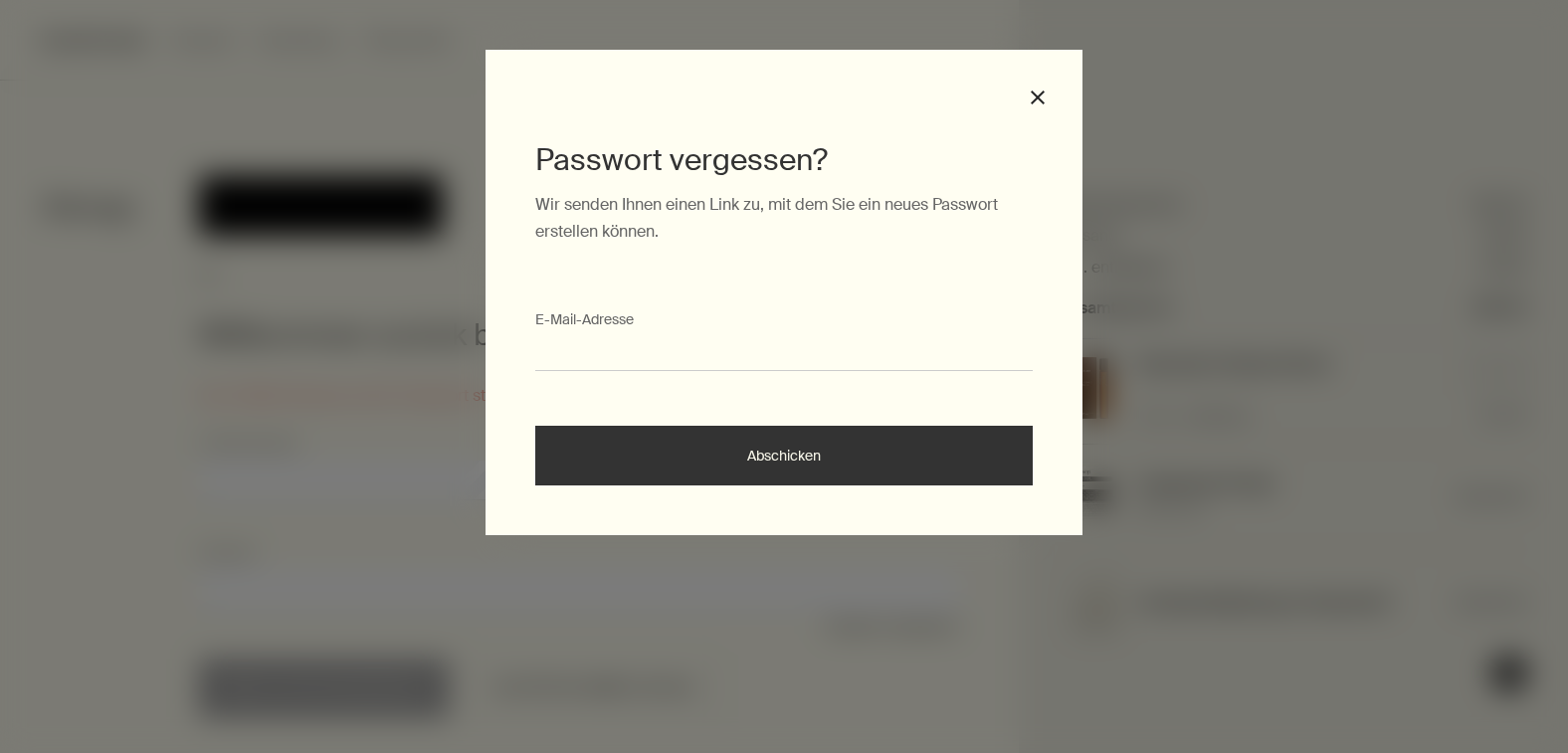 click on "E-Mail-Ad­res­se" at bounding box center [784, 352] 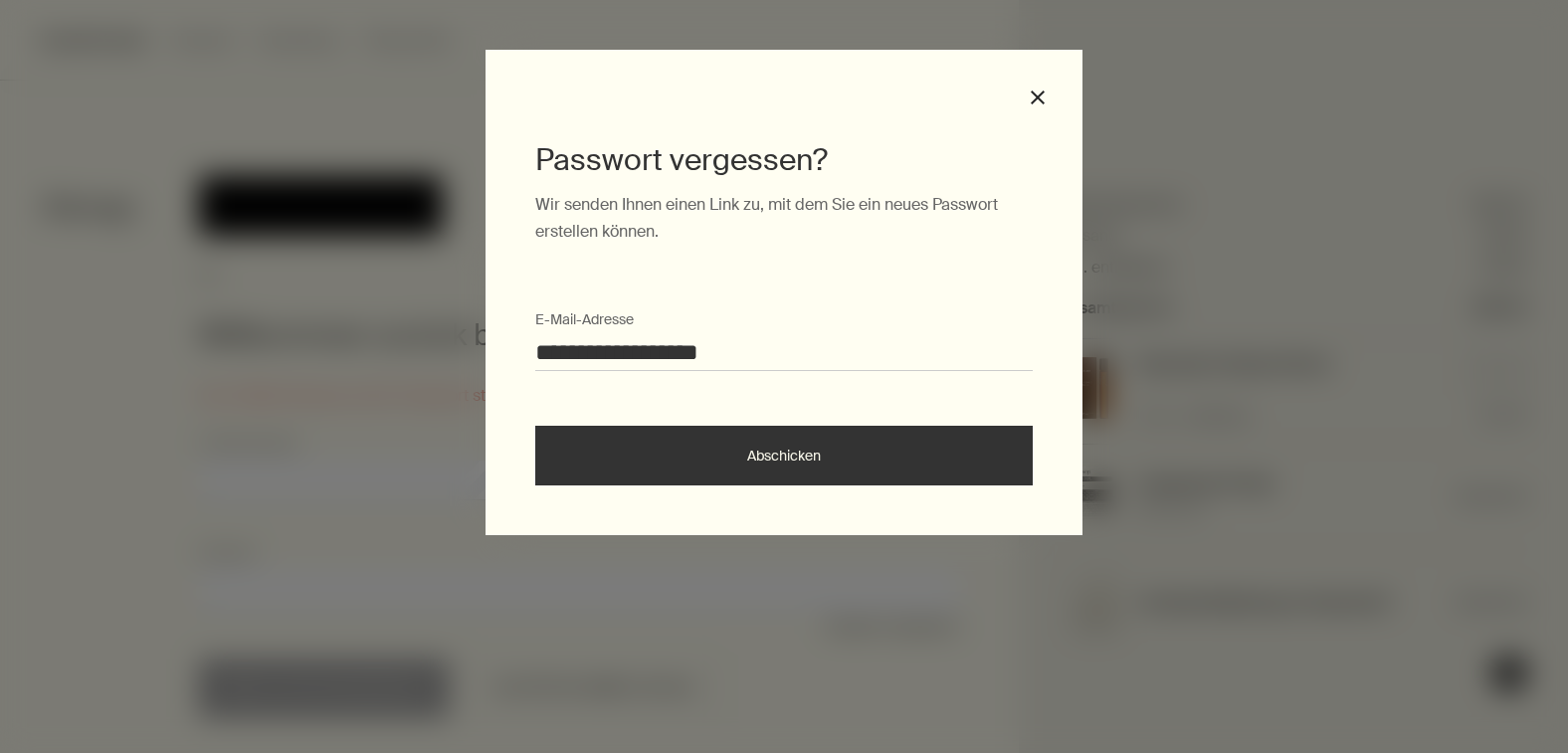 type on "**********" 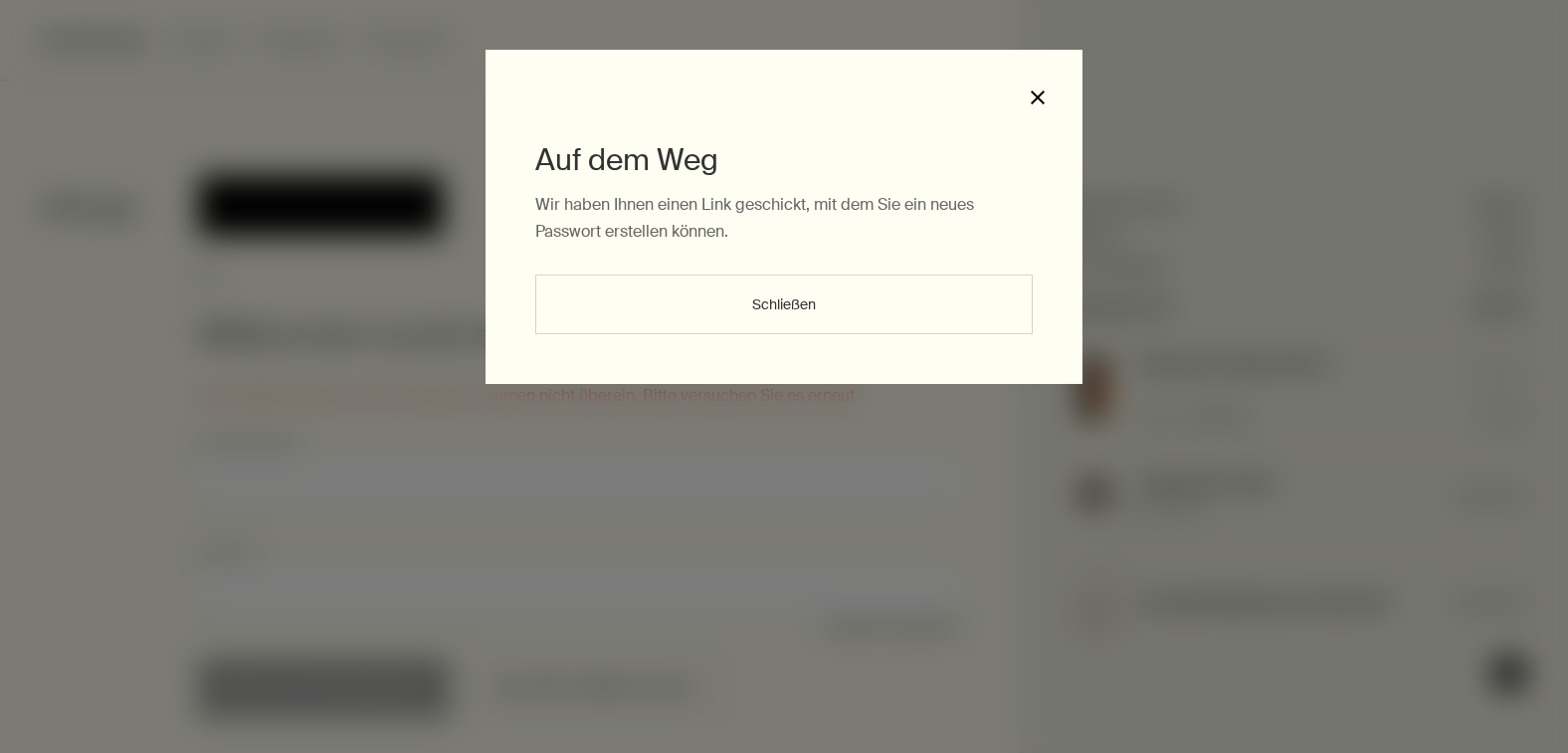 click on "close" at bounding box center [1038, 97] 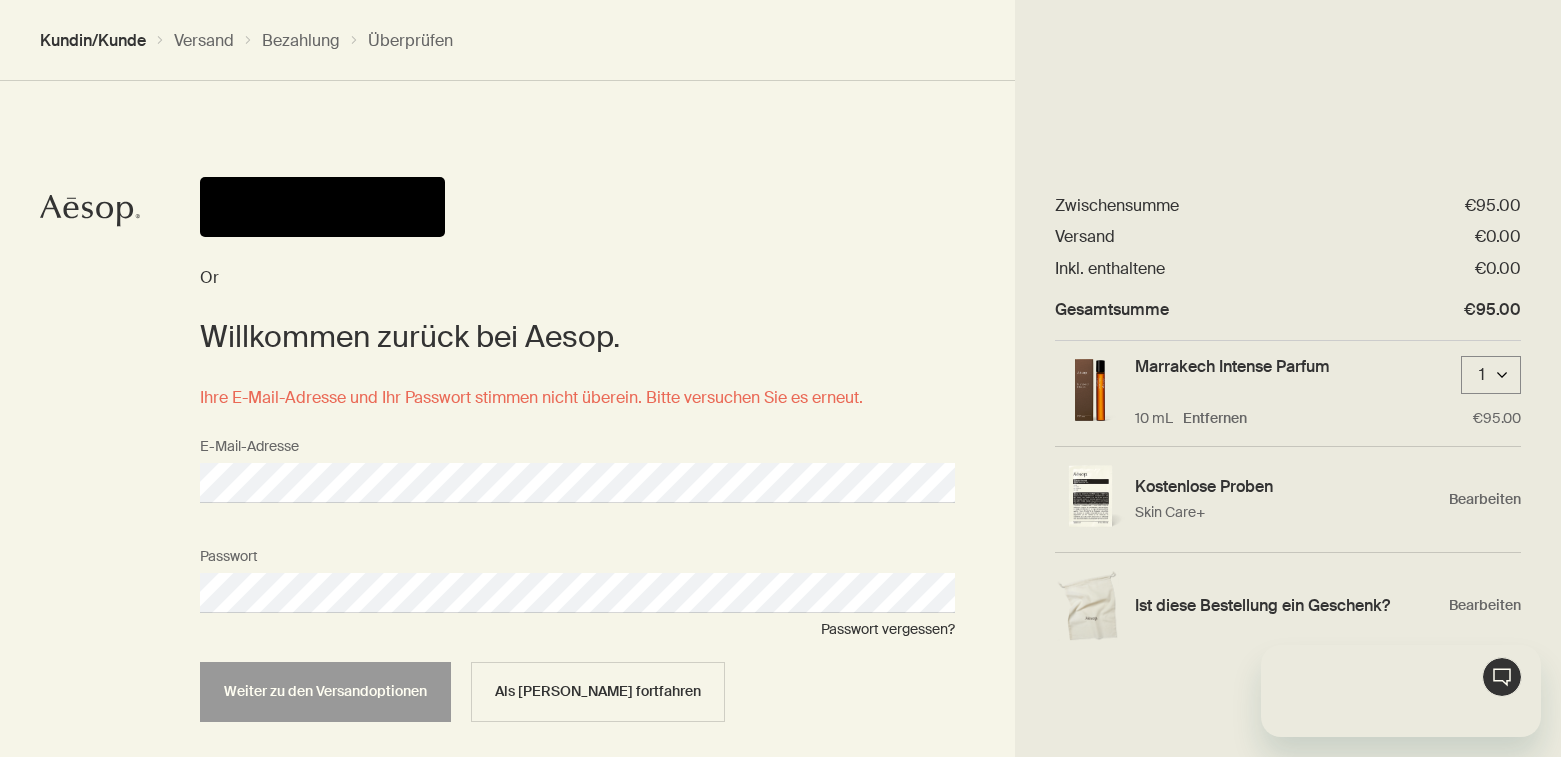 scroll, scrollTop: 0, scrollLeft: 0, axis: both 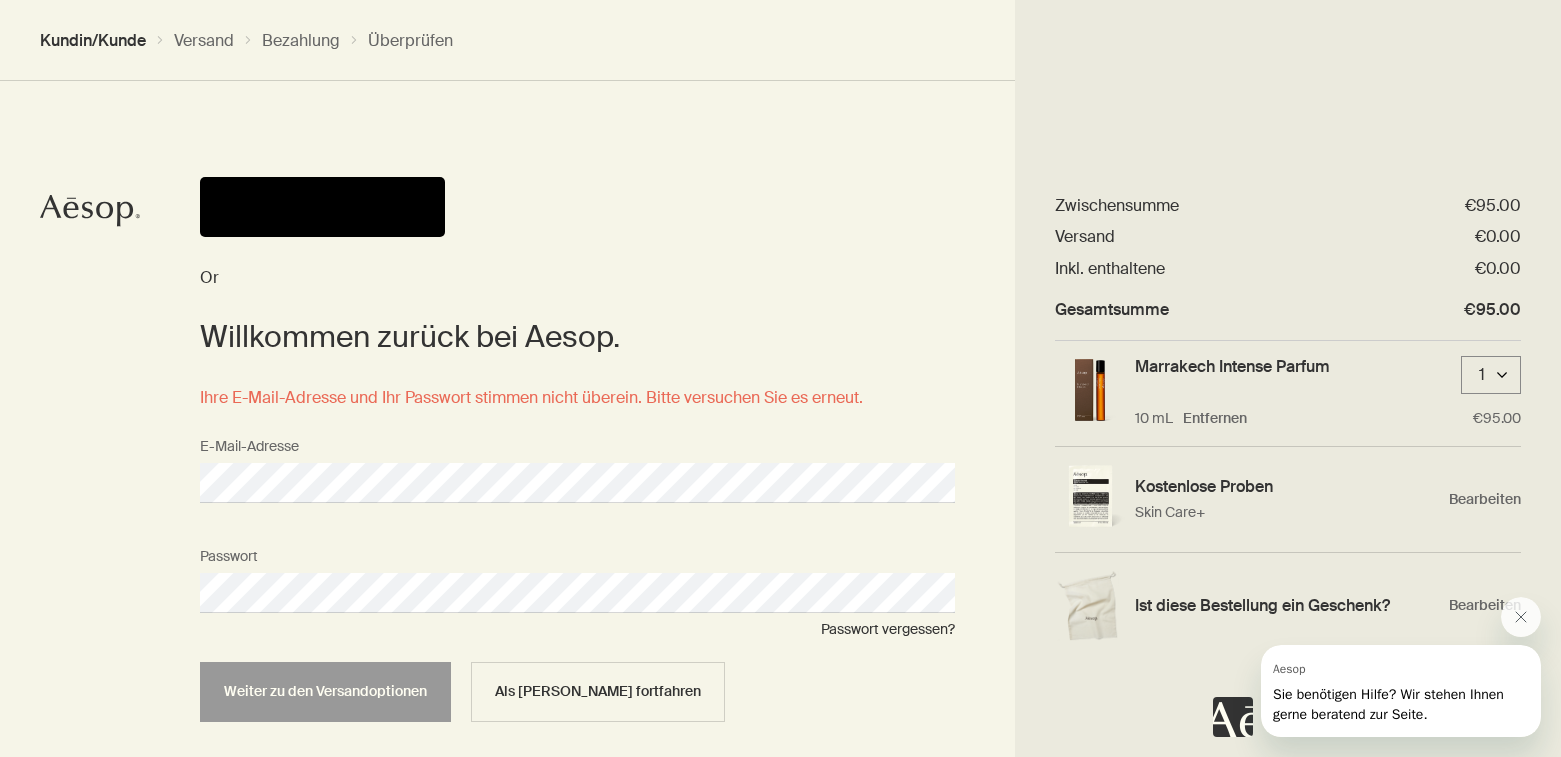 click on "Or Willkommen zurück bei Aesop. Ihre E-Mail-Adresse und Ihr Passwort stimmen nicht überein. Bitte versuchen Sie es erneut. E-Mail-Adresse Passwort Passwort vergessen? Weiter zu den Versandoptionen Als Gast fortfahren" at bounding box center [577, 516] 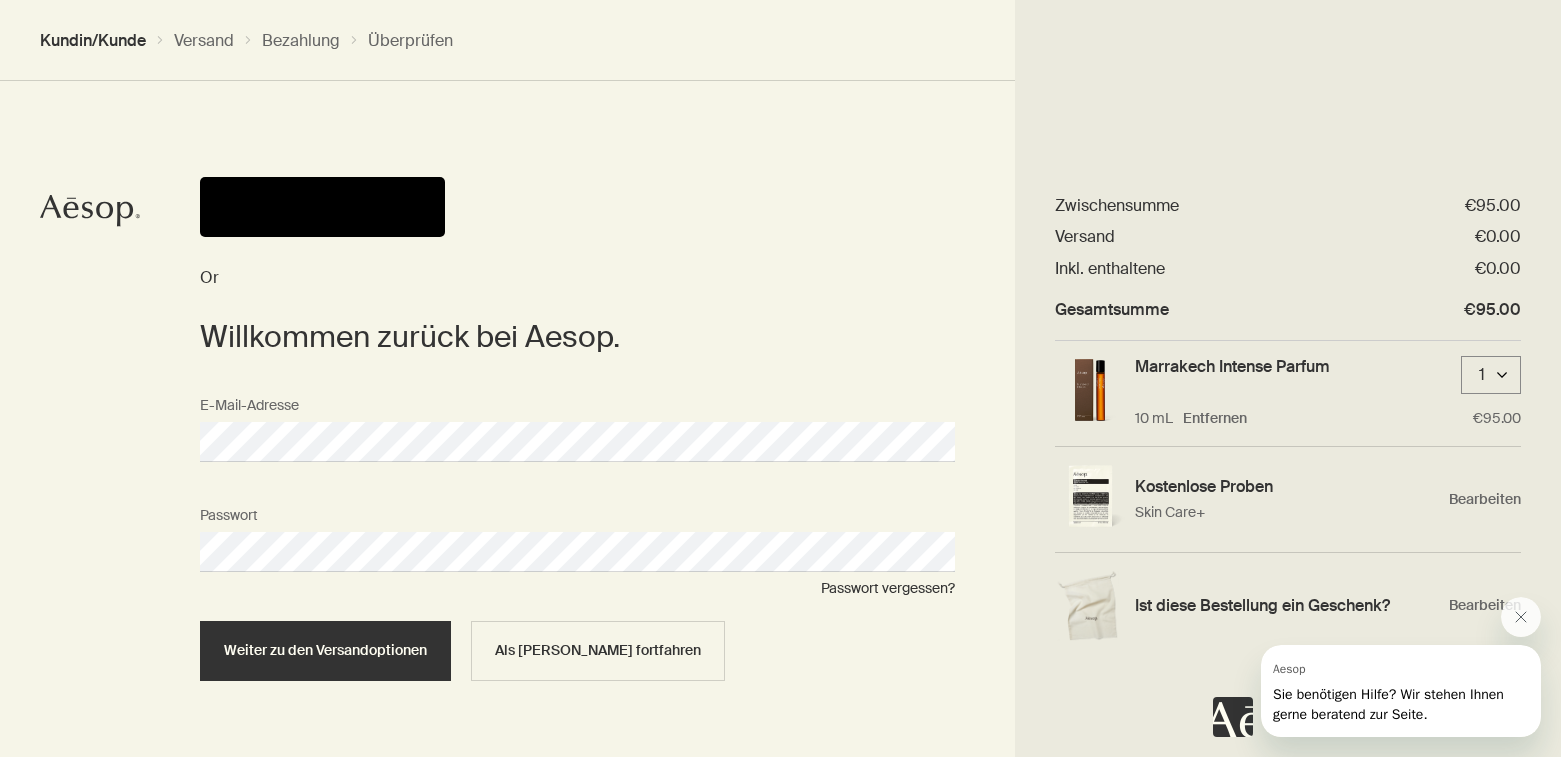 click on "Weiter zu den Versandoptionen" at bounding box center [325, 651] 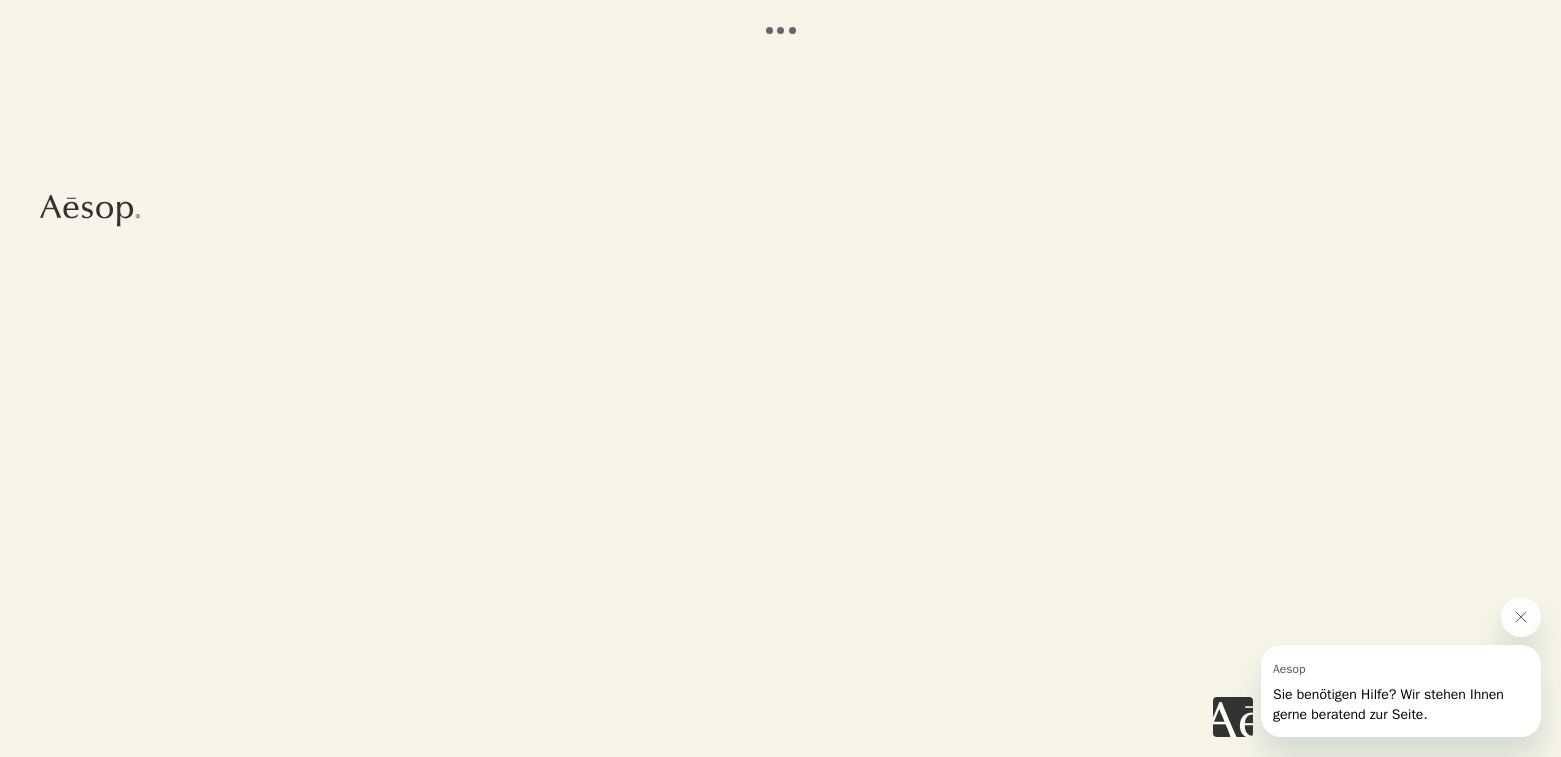 scroll, scrollTop: 0, scrollLeft: 0, axis: both 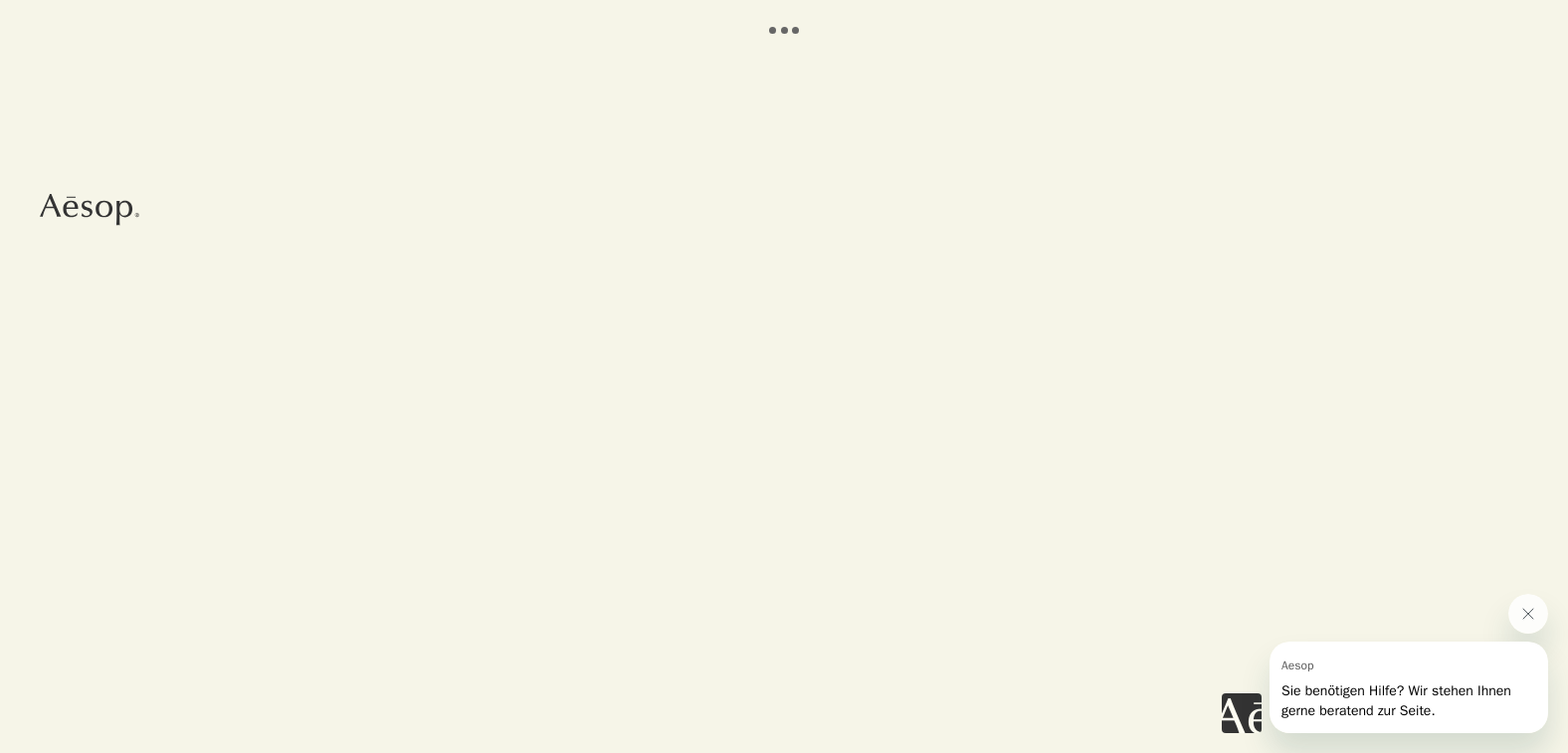 select on "DE" 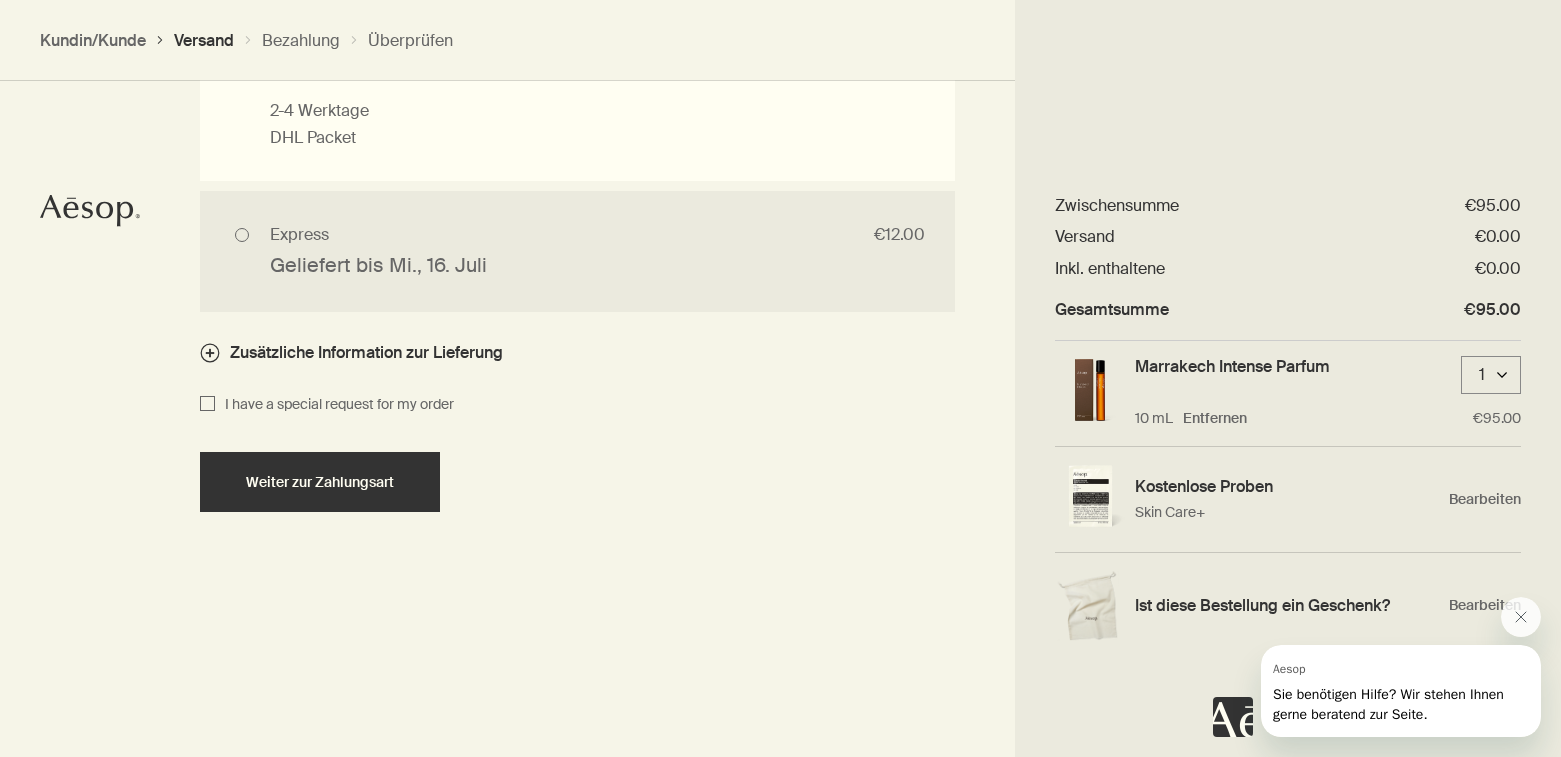scroll, scrollTop: 1594, scrollLeft: 0, axis: vertical 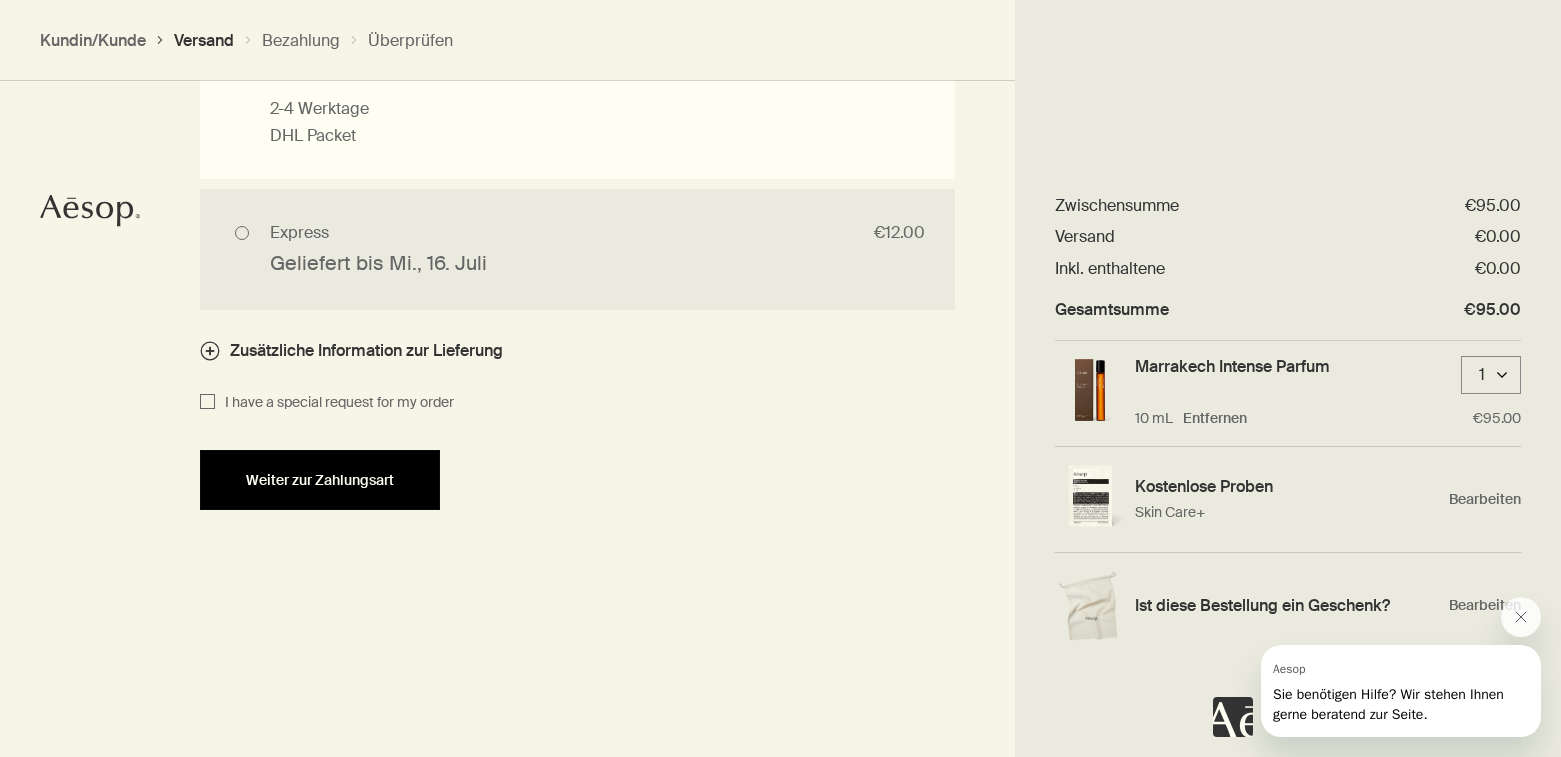 click on "Weiter zur Zahlungsart" at bounding box center [320, 480] 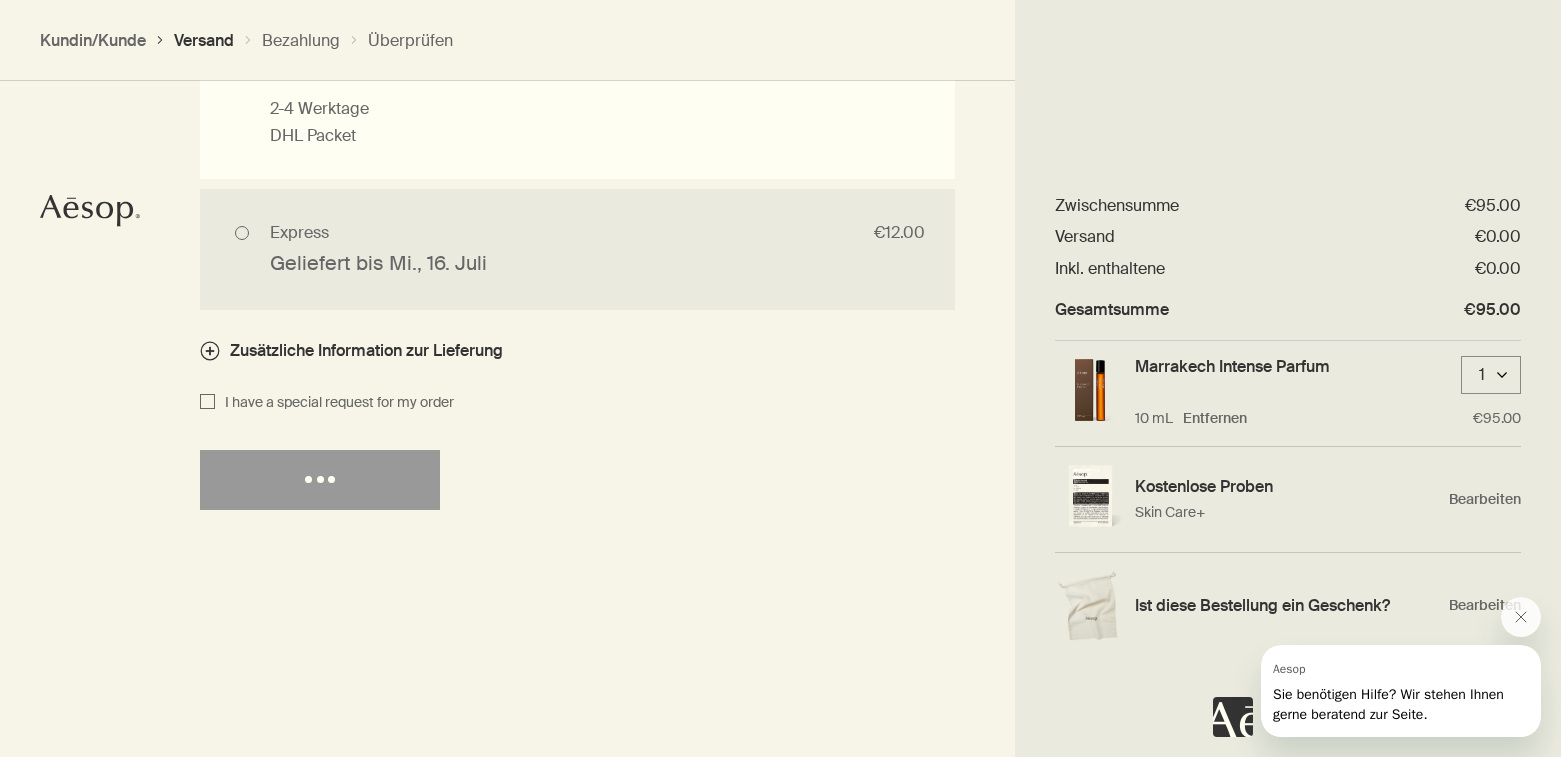 select on "DE" 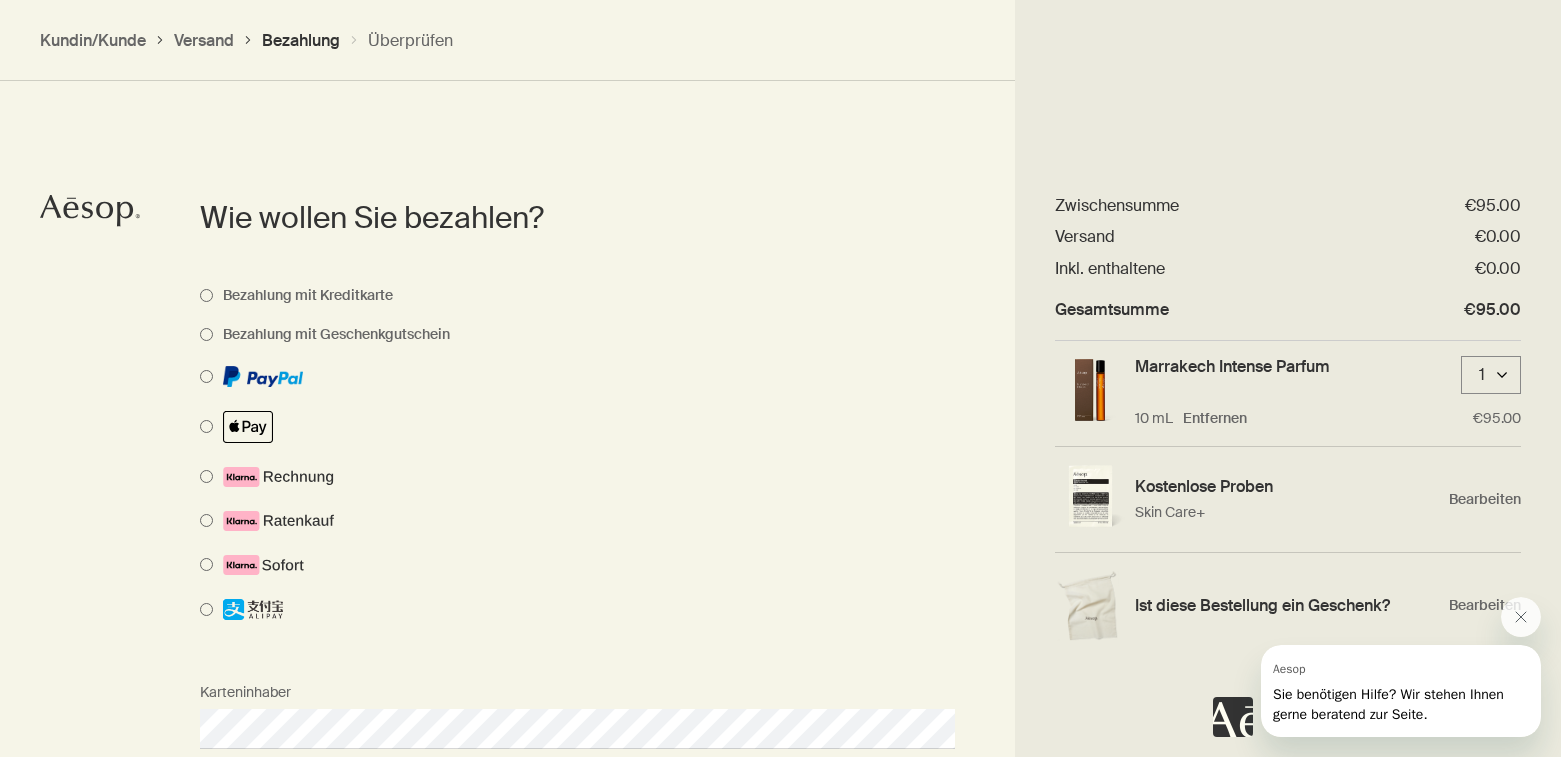 scroll, scrollTop: 999, scrollLeft: 0, axis: vertical 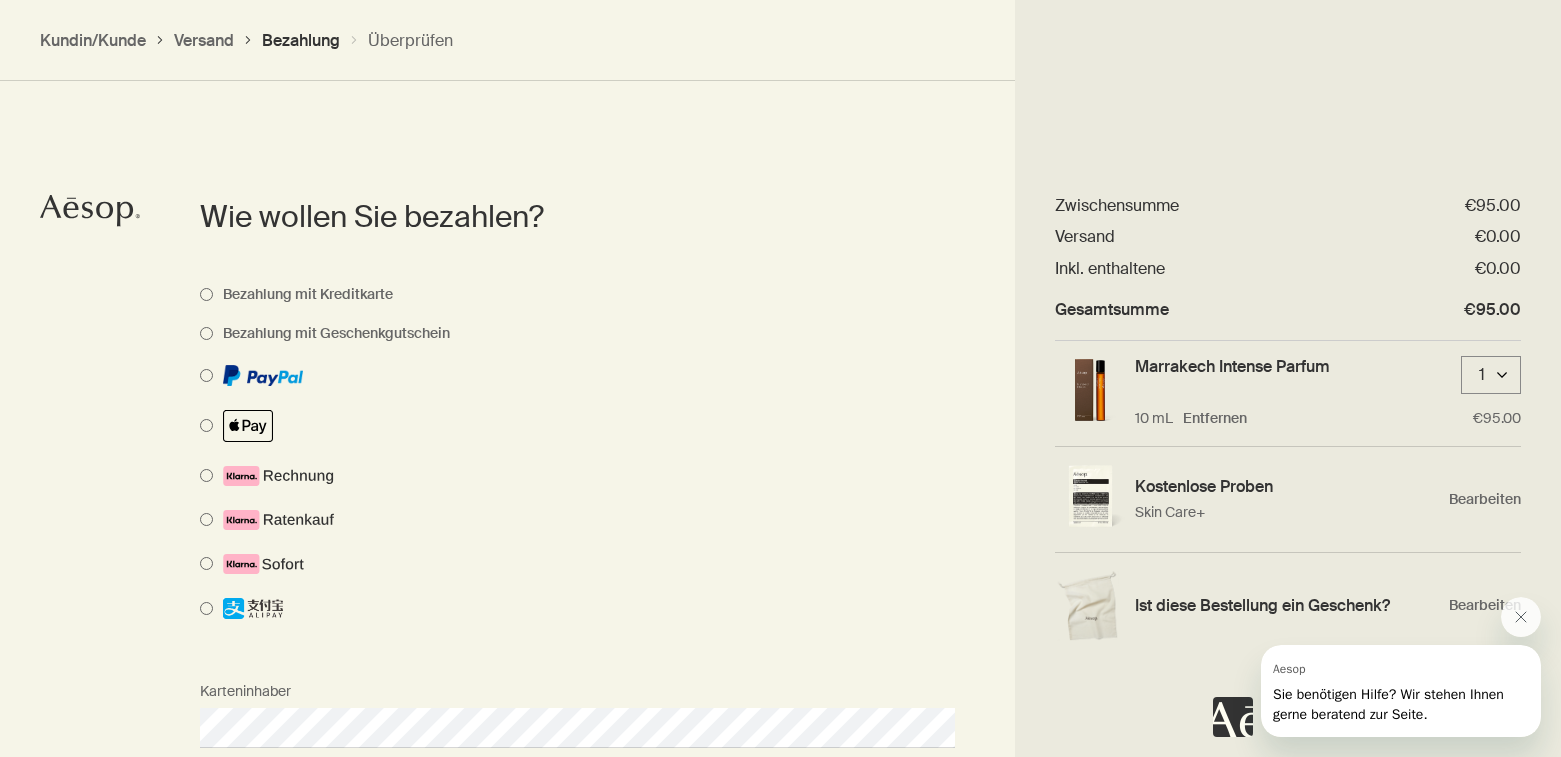 select on "DE" 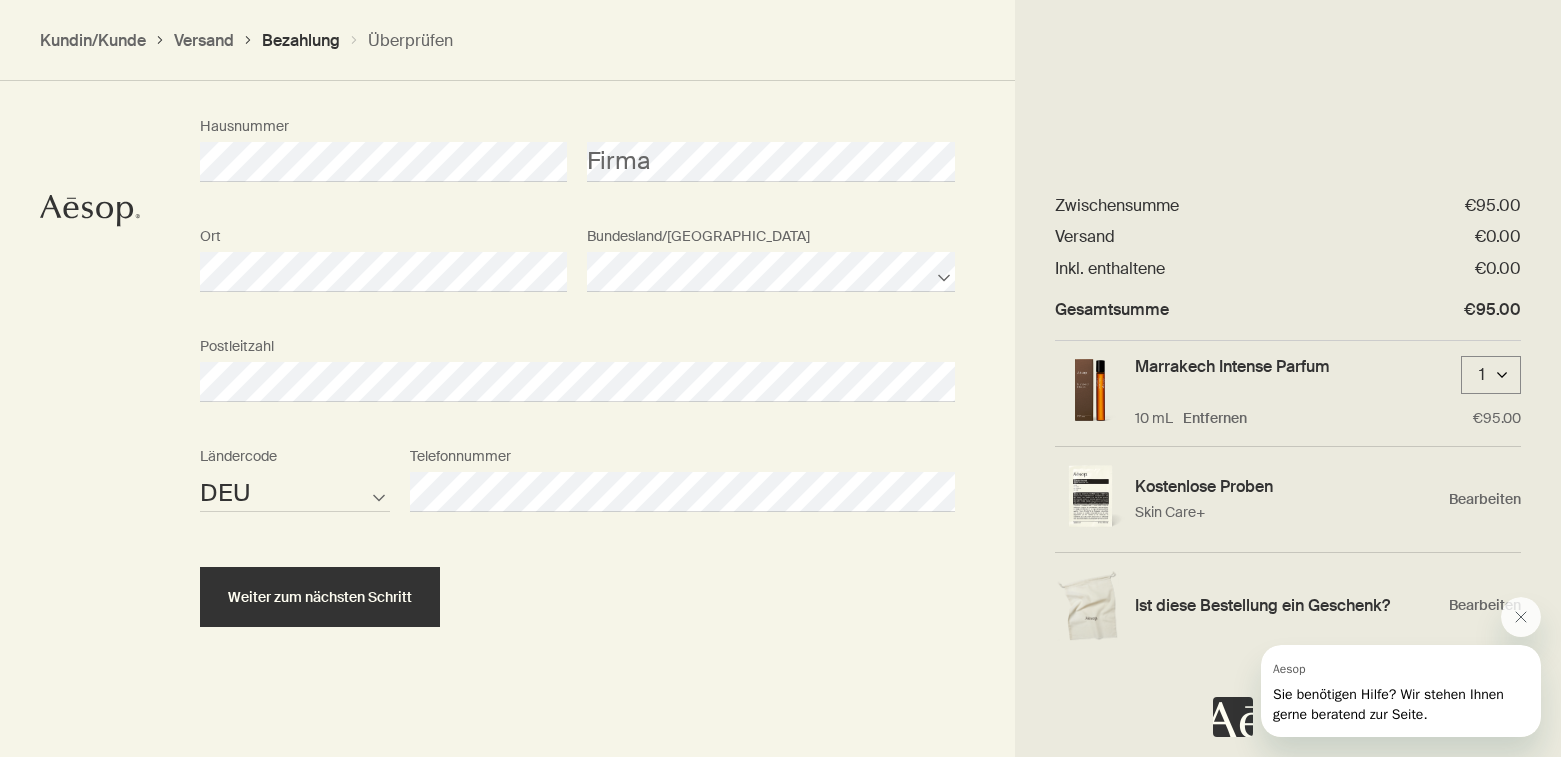 scroll, scrollTop: 1891, scrollLeft: 0, axis: vertical 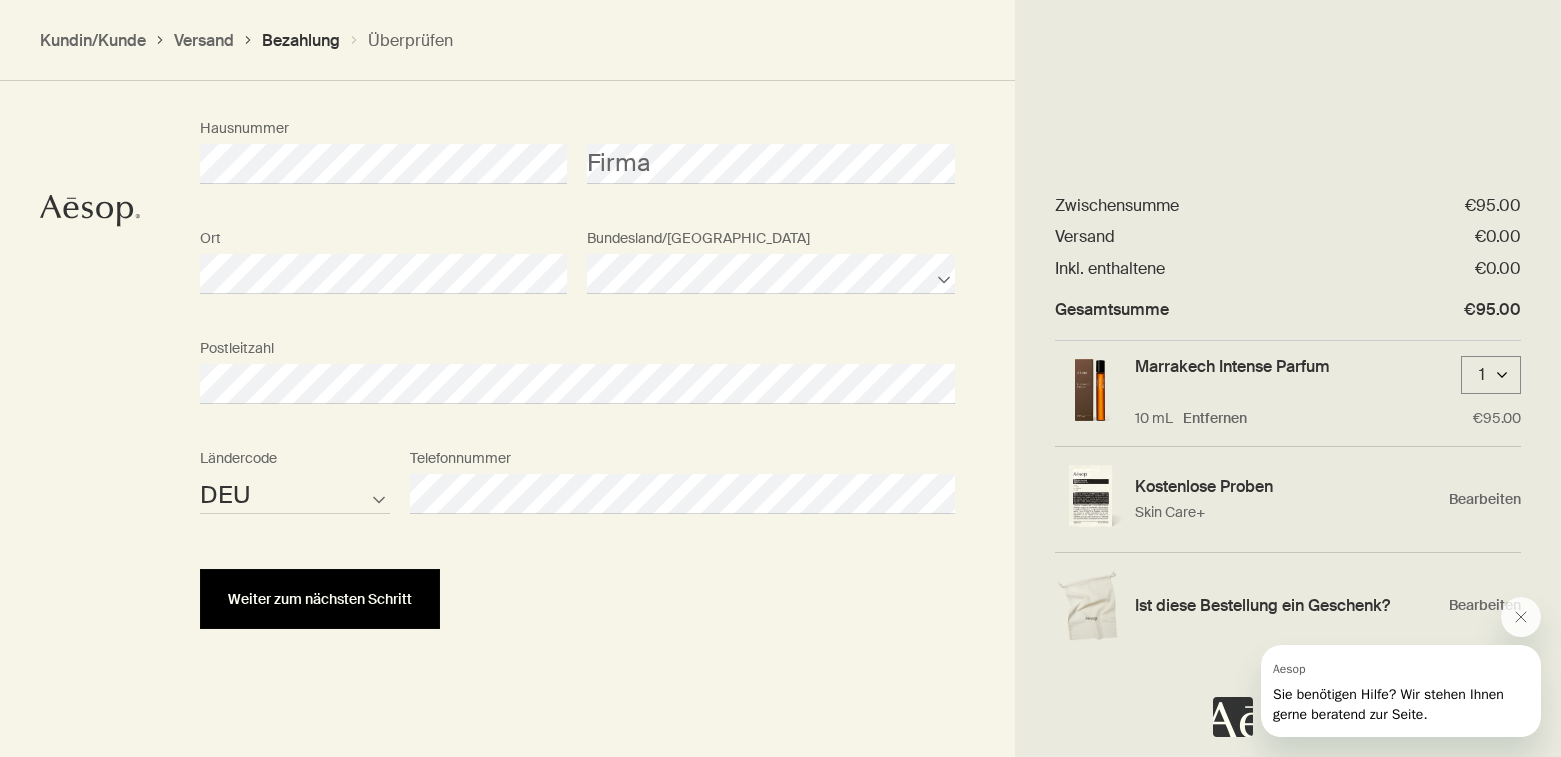 click on "Weiter zum nächsten Schritt" at bounding box center [320, 599] 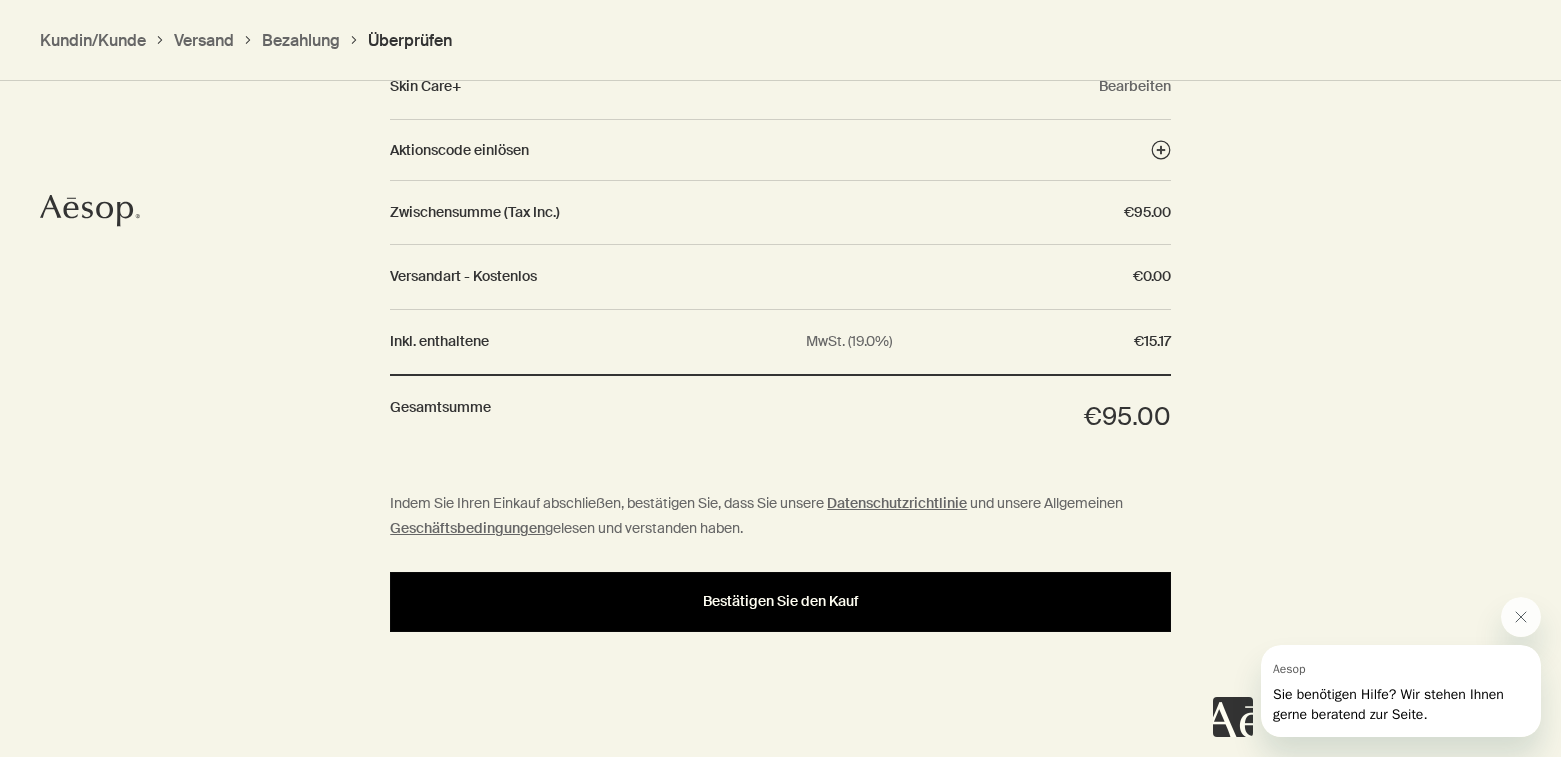 scroll, scrollTop: 1813, scrollLeft: 0, axis: vertical 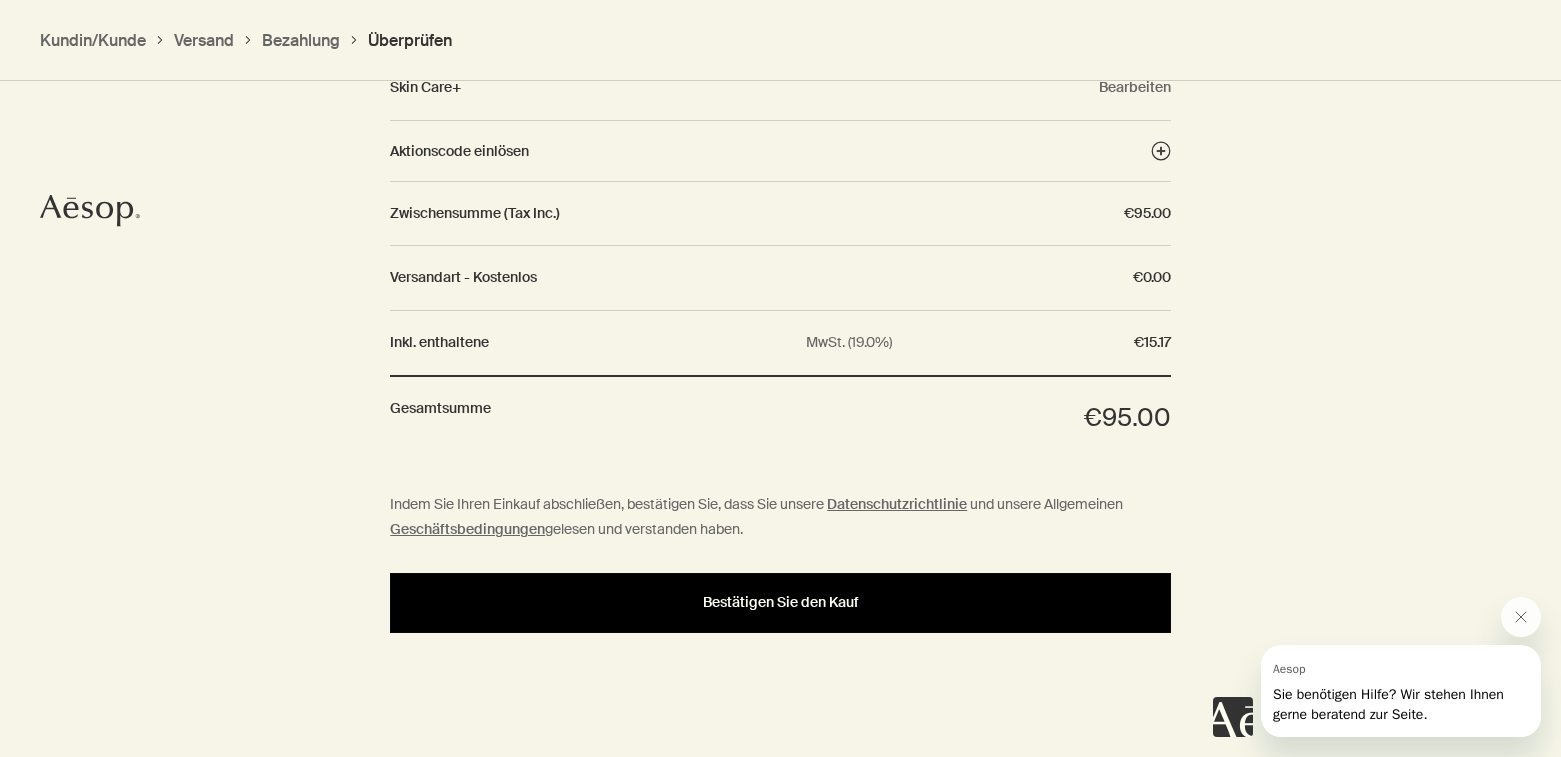 click on "Bestätigen Sie den Kauf" at bounding box center [780, 603] 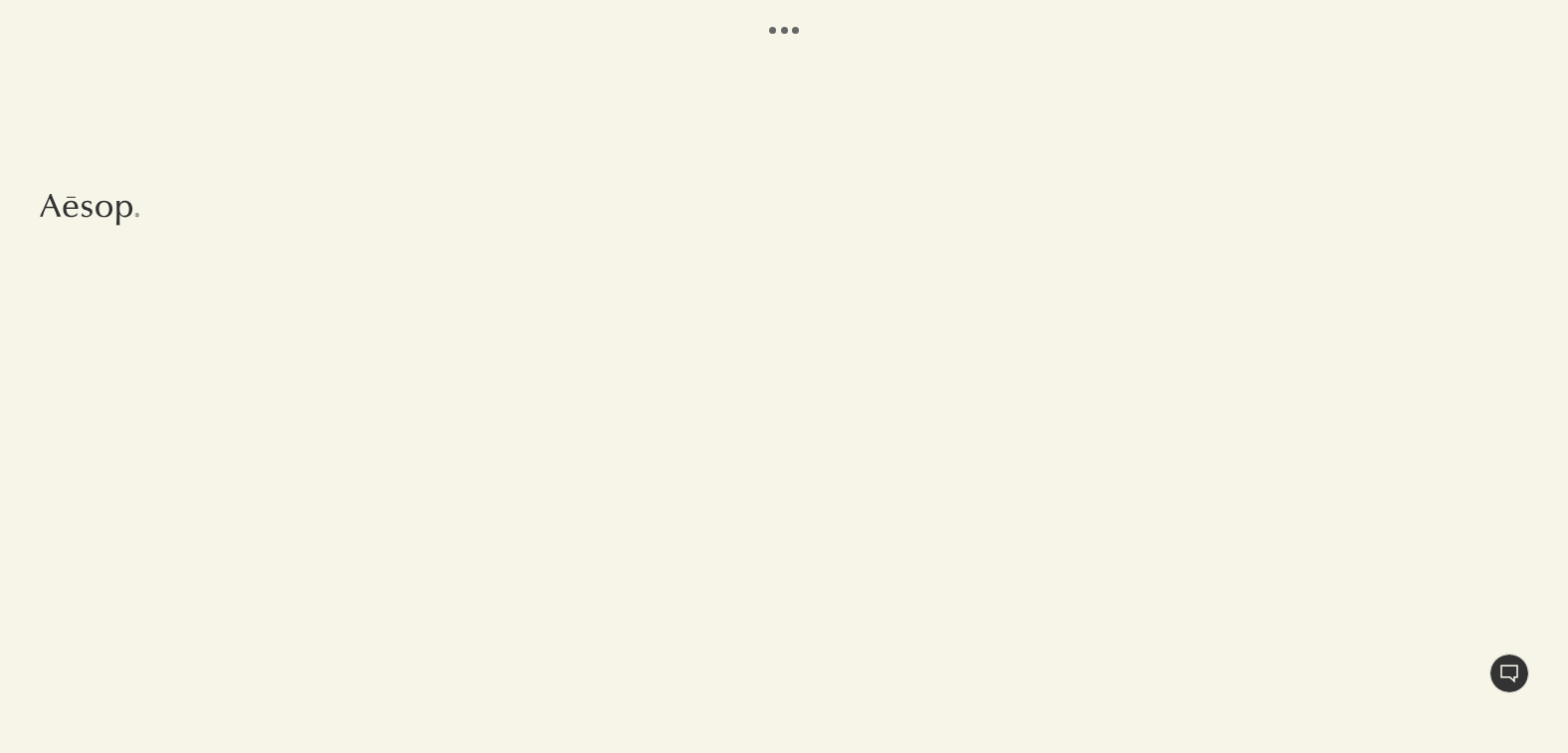 scroll, scrollTop: 0, scrollLeft: 0, axis: both 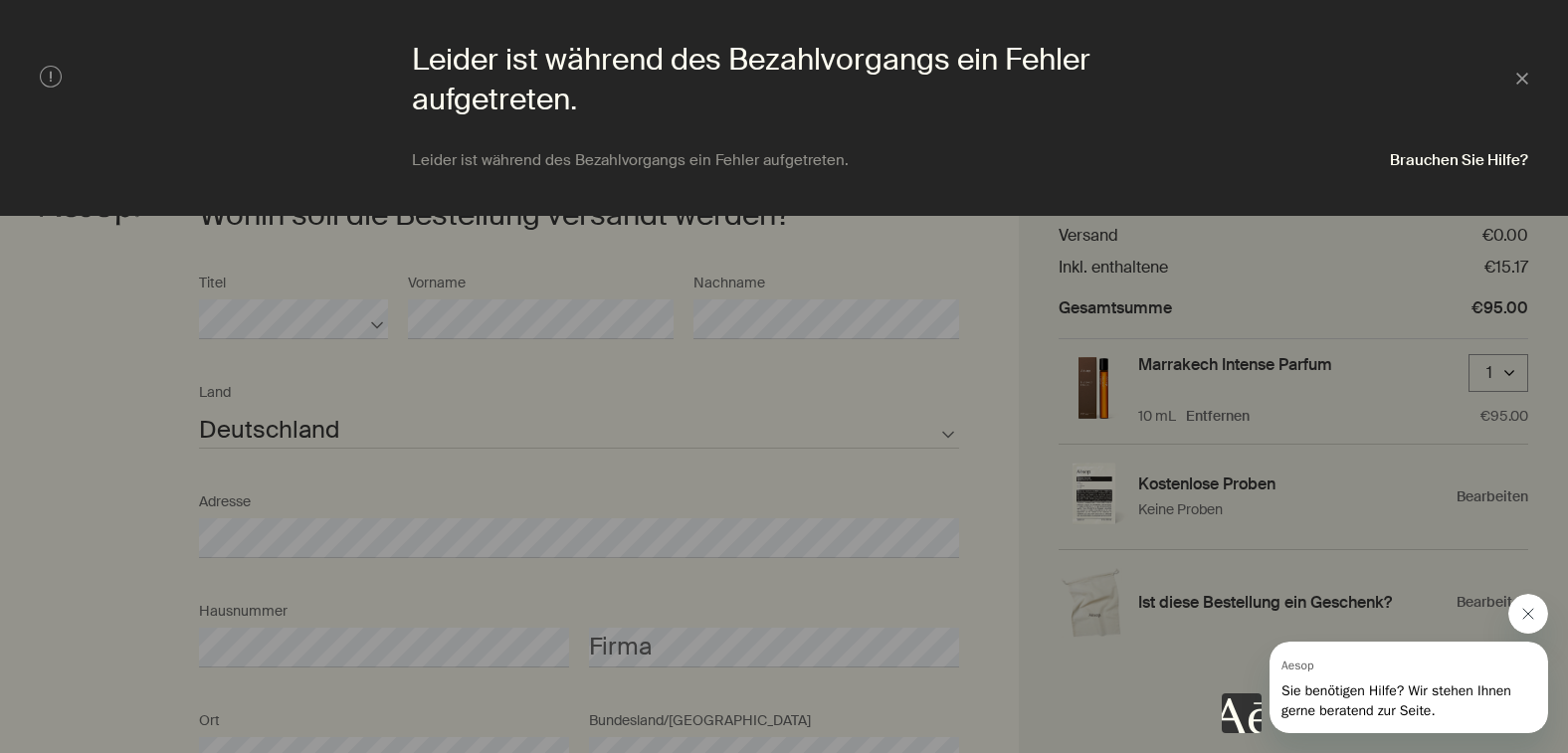 click at bounding box center (1528, 614) 